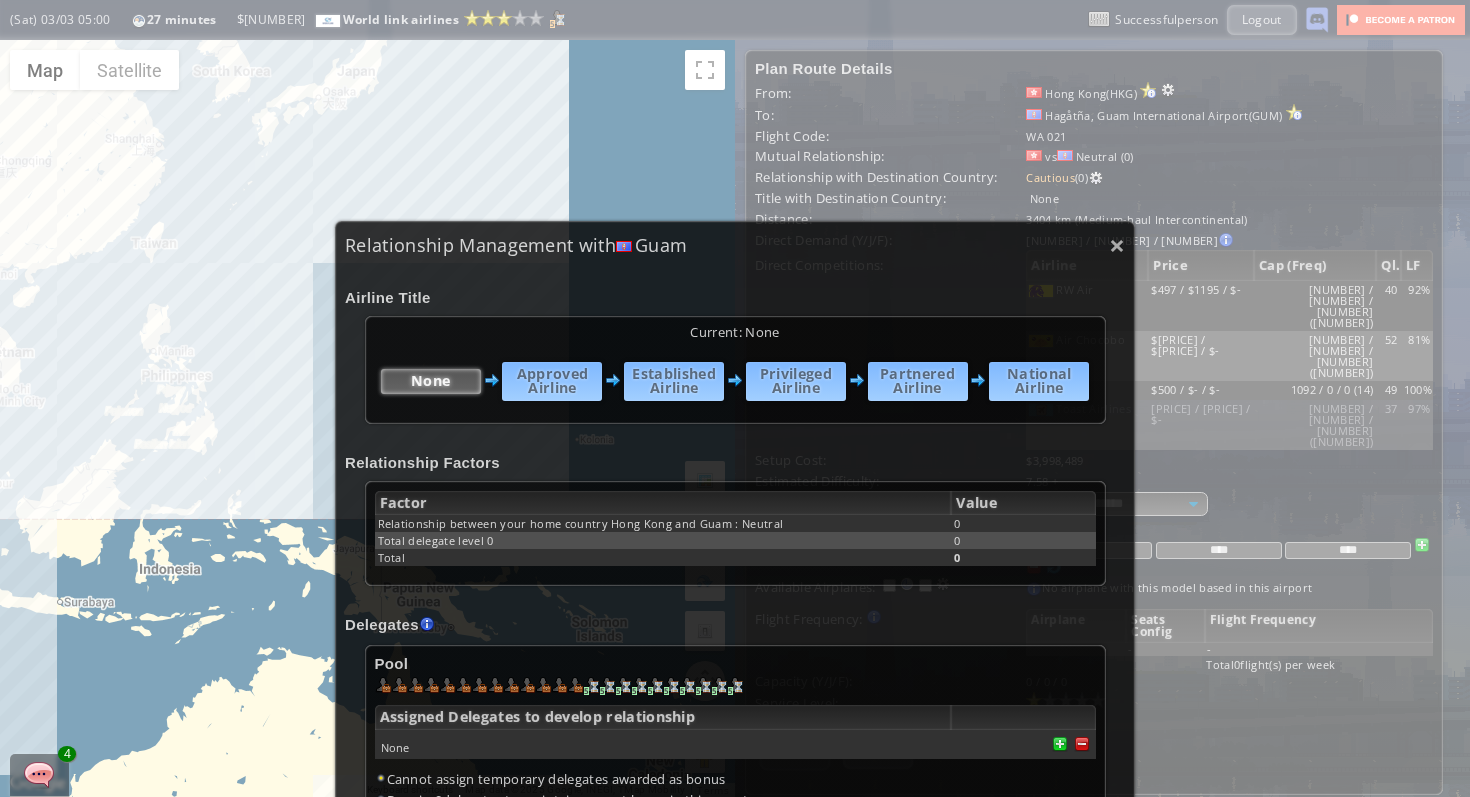 scroll, scrollTop: 0, scrollLeft: 0, axis: both 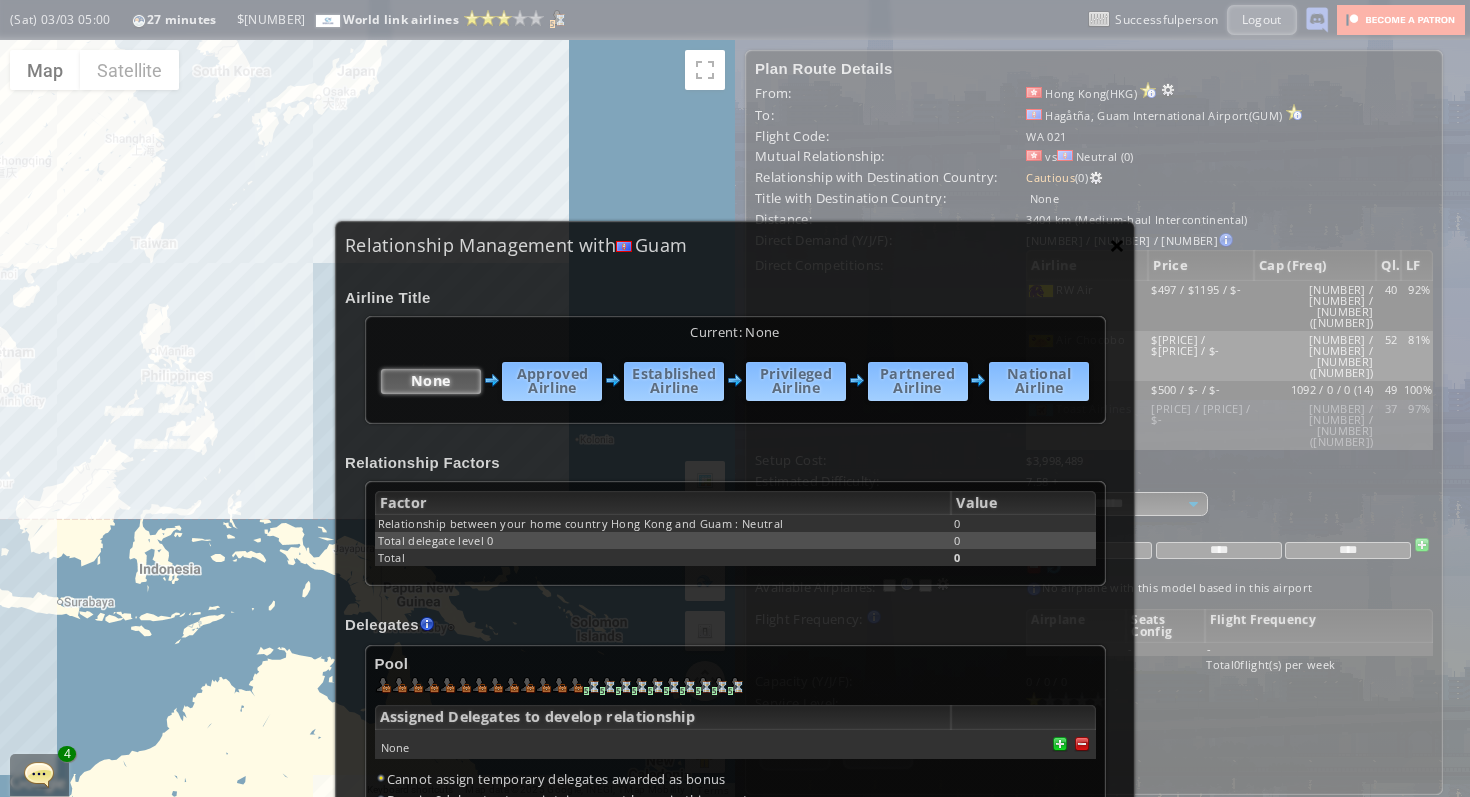 click on "×" at bounding box center (1117, 245) 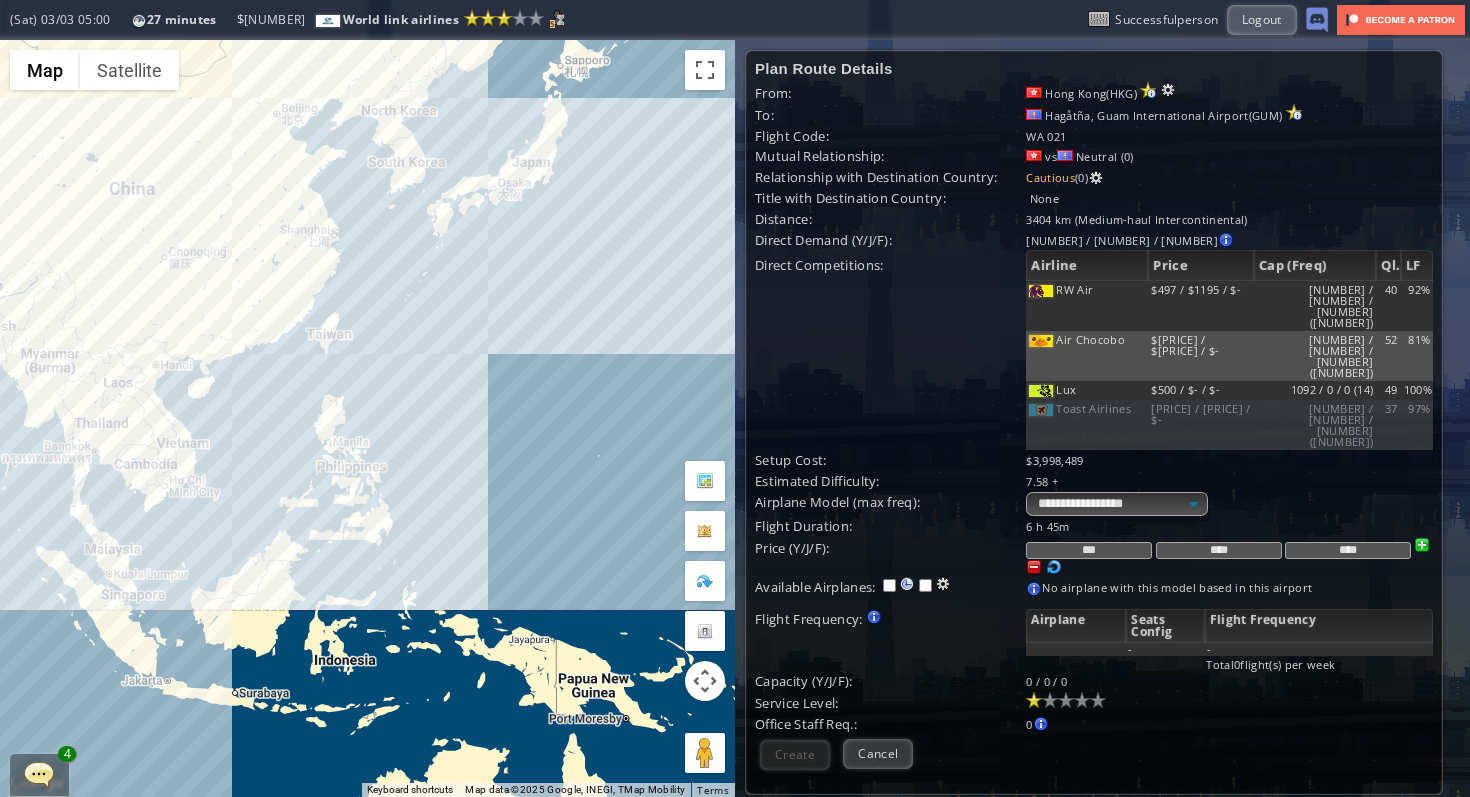 drag, startPoint x: 322, startPoint y: 218, endPoint x: 507, endPoint y: 314, distance: 208.42505 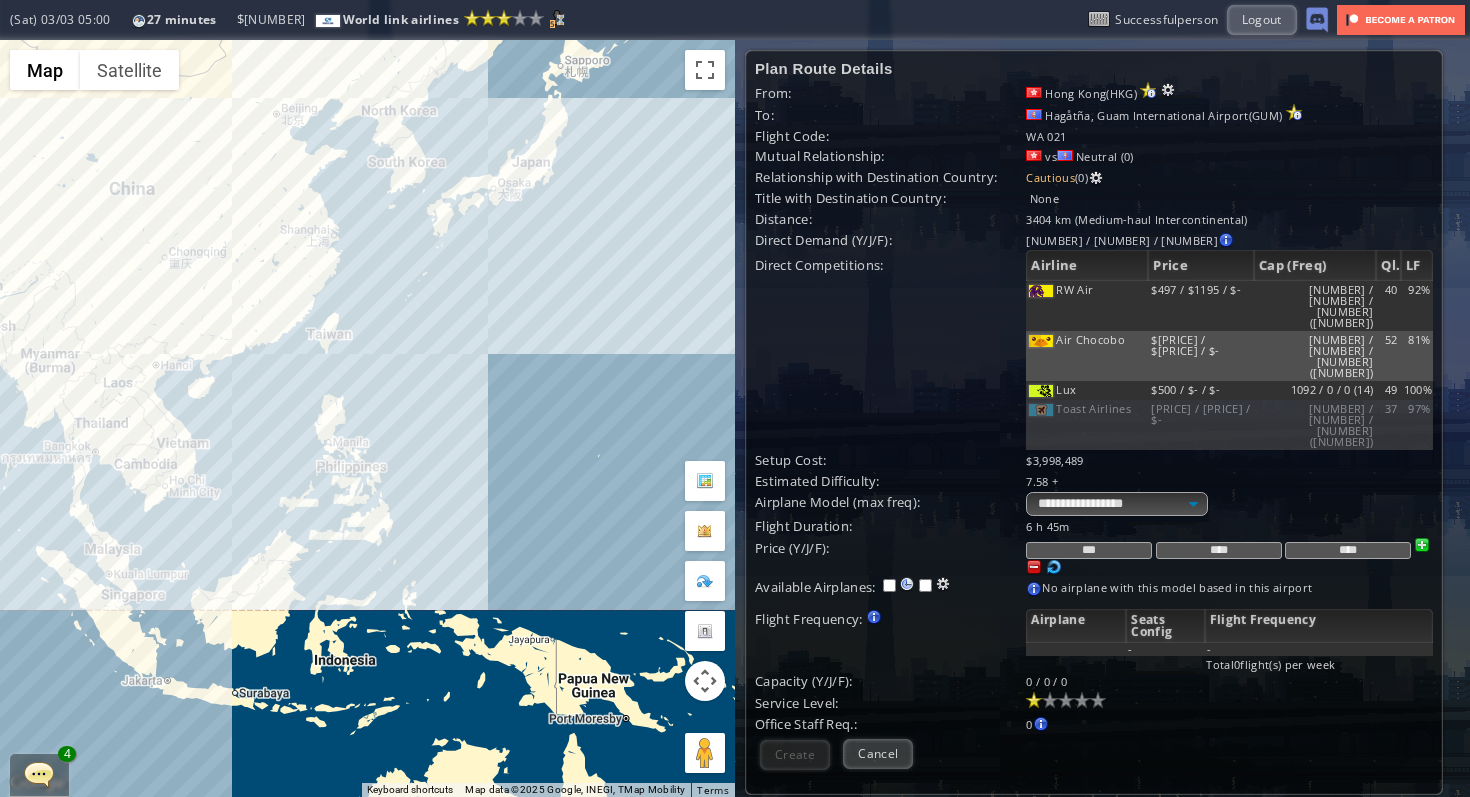 click on "To navigate, press the arrow keys." at bounding box center (367, 418) 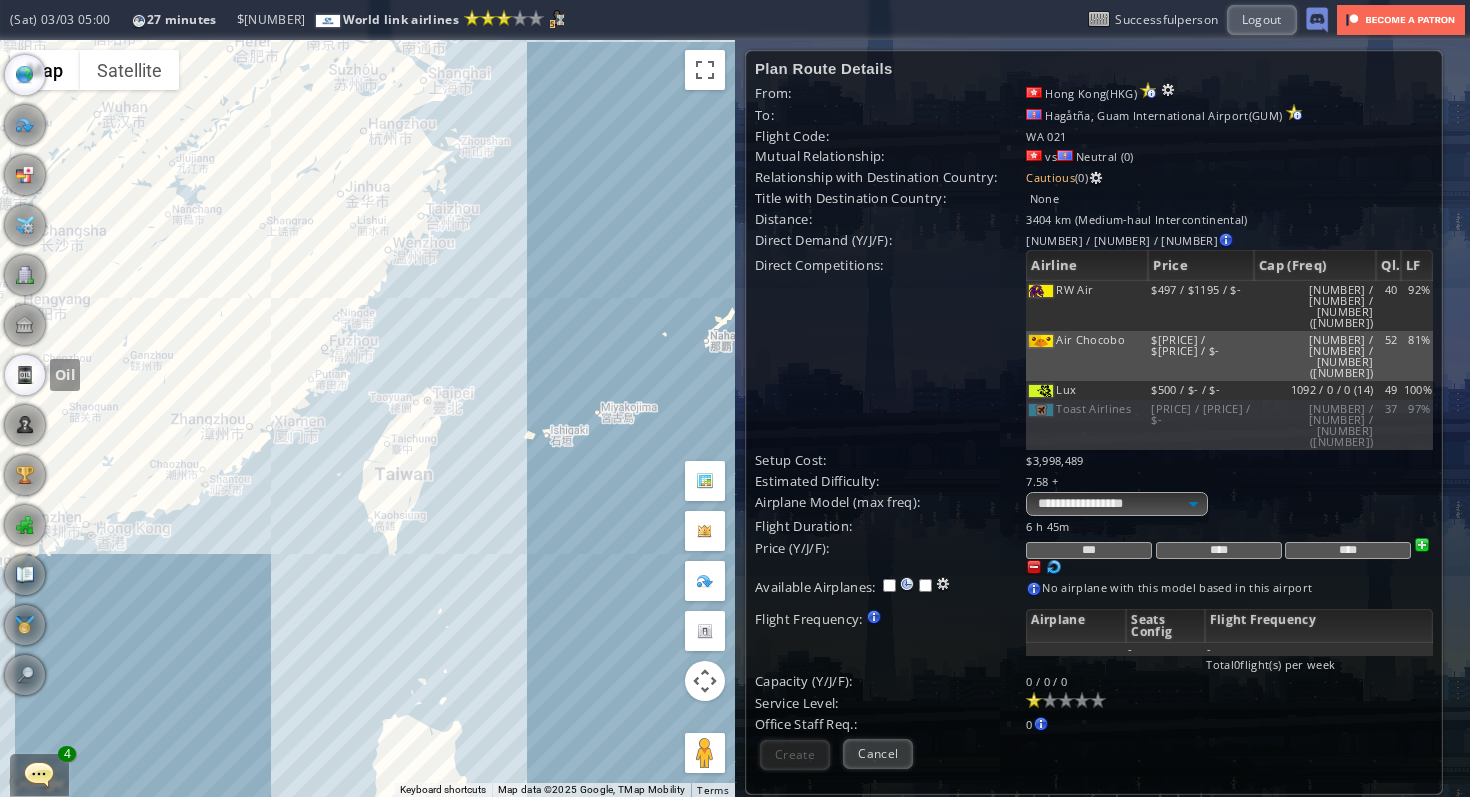 click at bounding box center [25, 375] 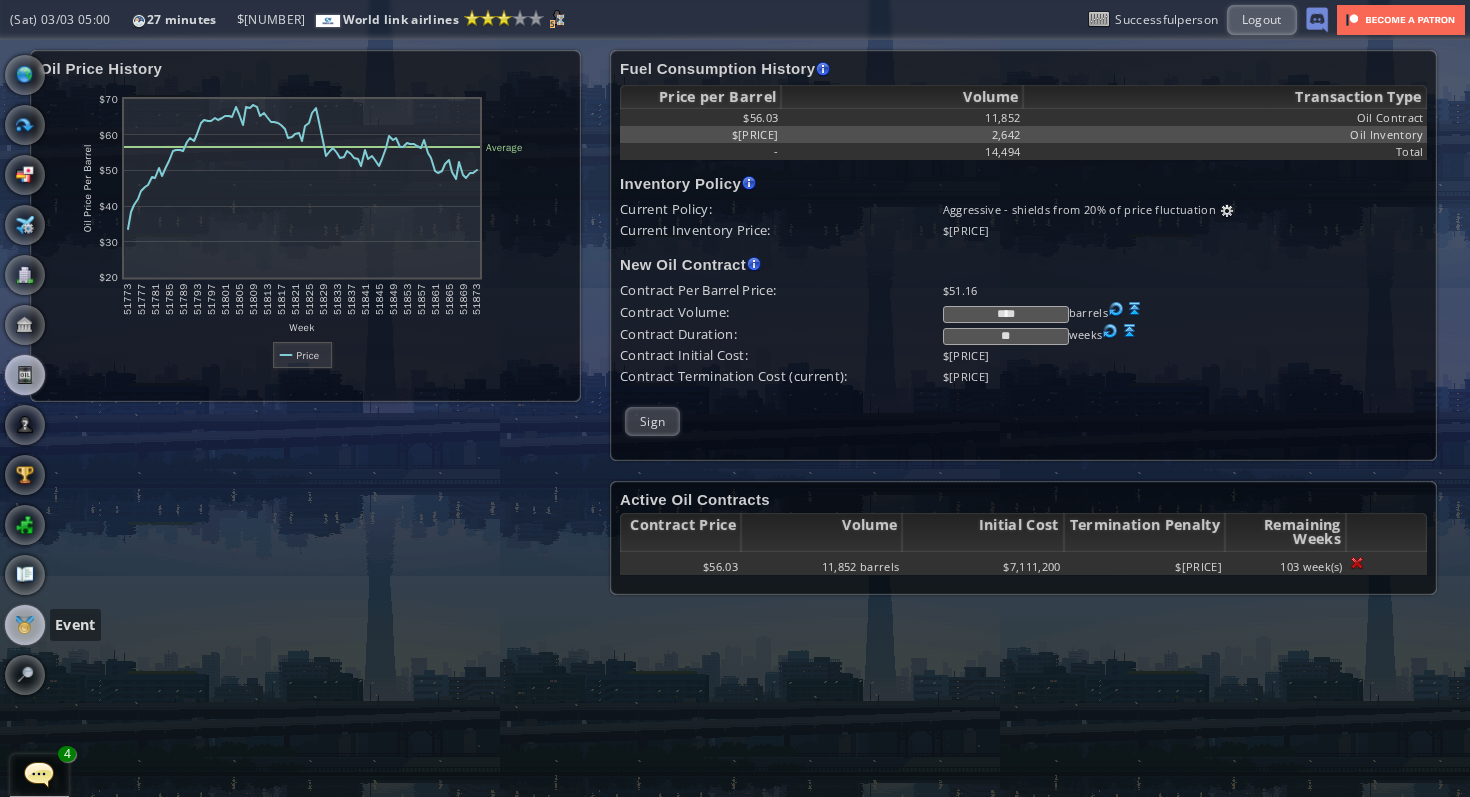 click at bounding box center (25, 625) 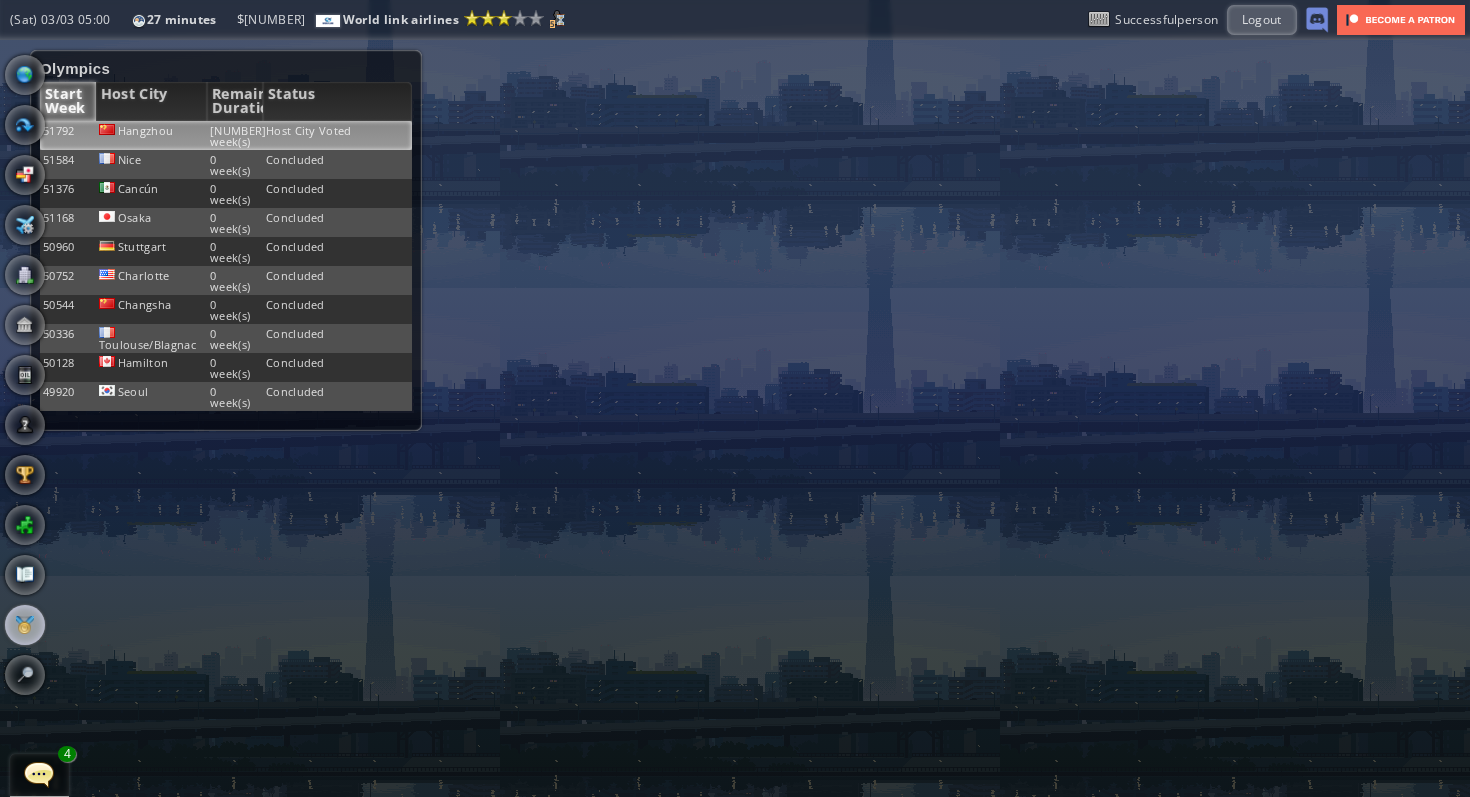 click on "Host City Voted" at bounding box center [337, 135] 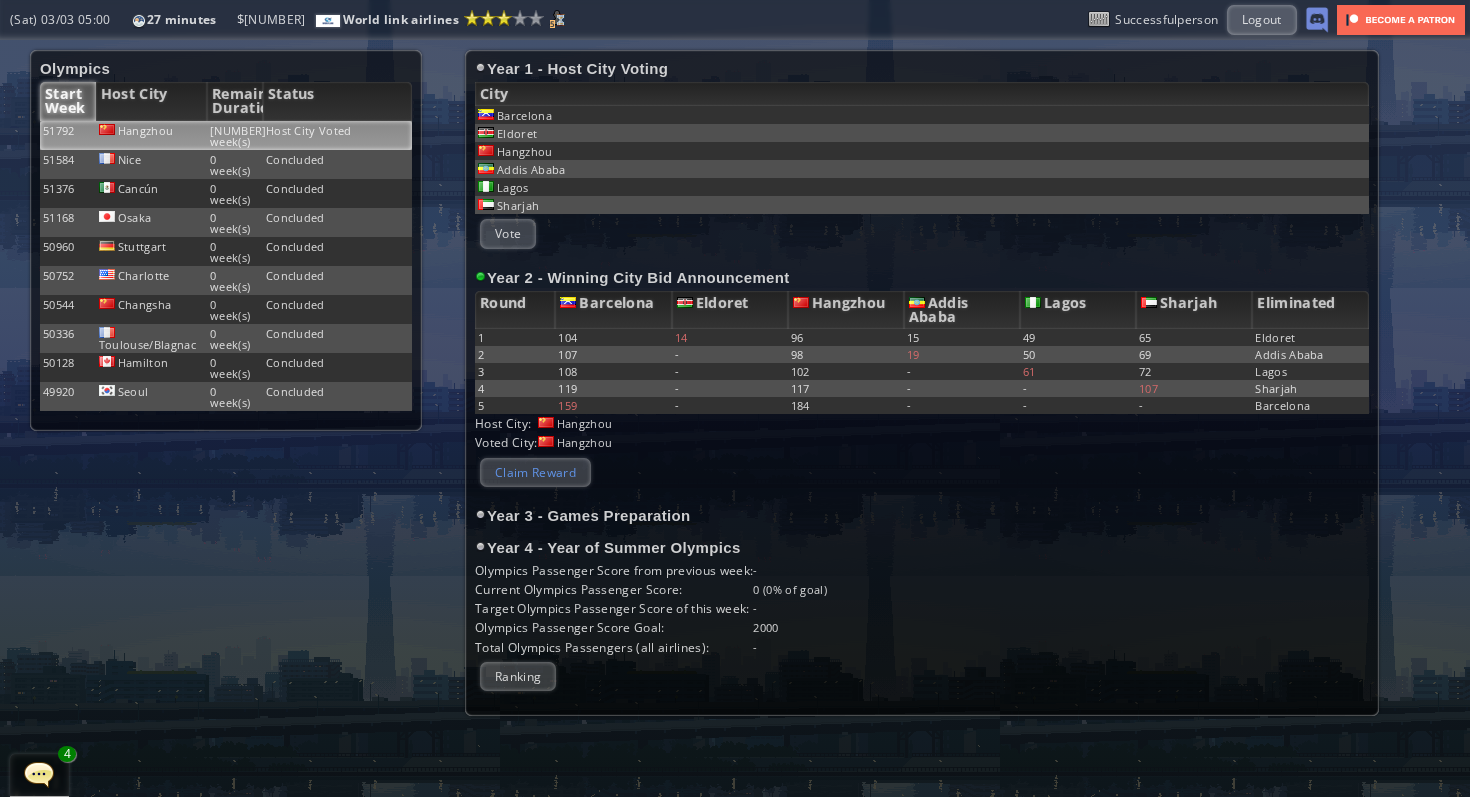click on "Claim Reward" at bounding box center (535, 472) 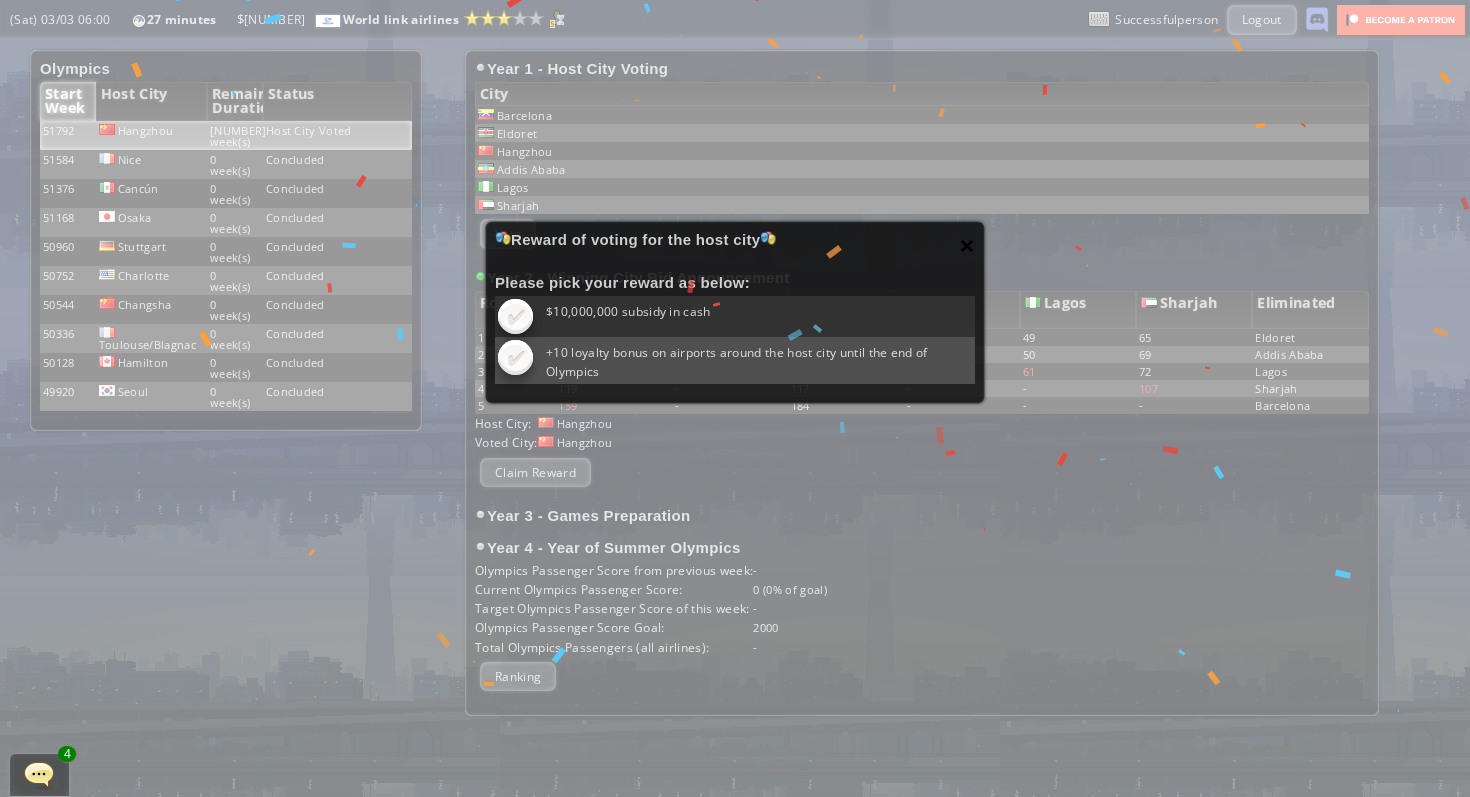 click on "×" at bounding box center (967, 245) 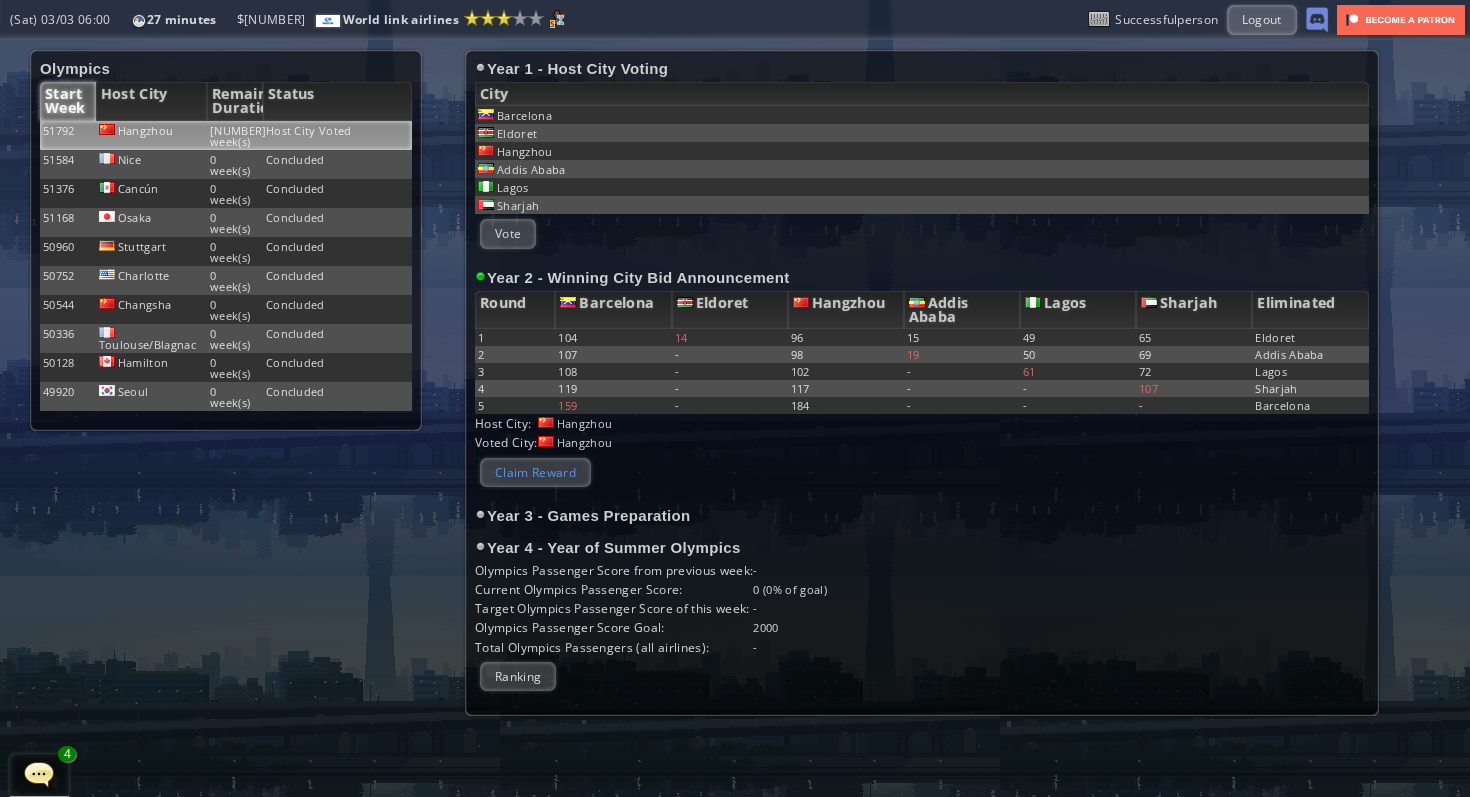 click on "Claim Reward" at bounding box center (535, 472) 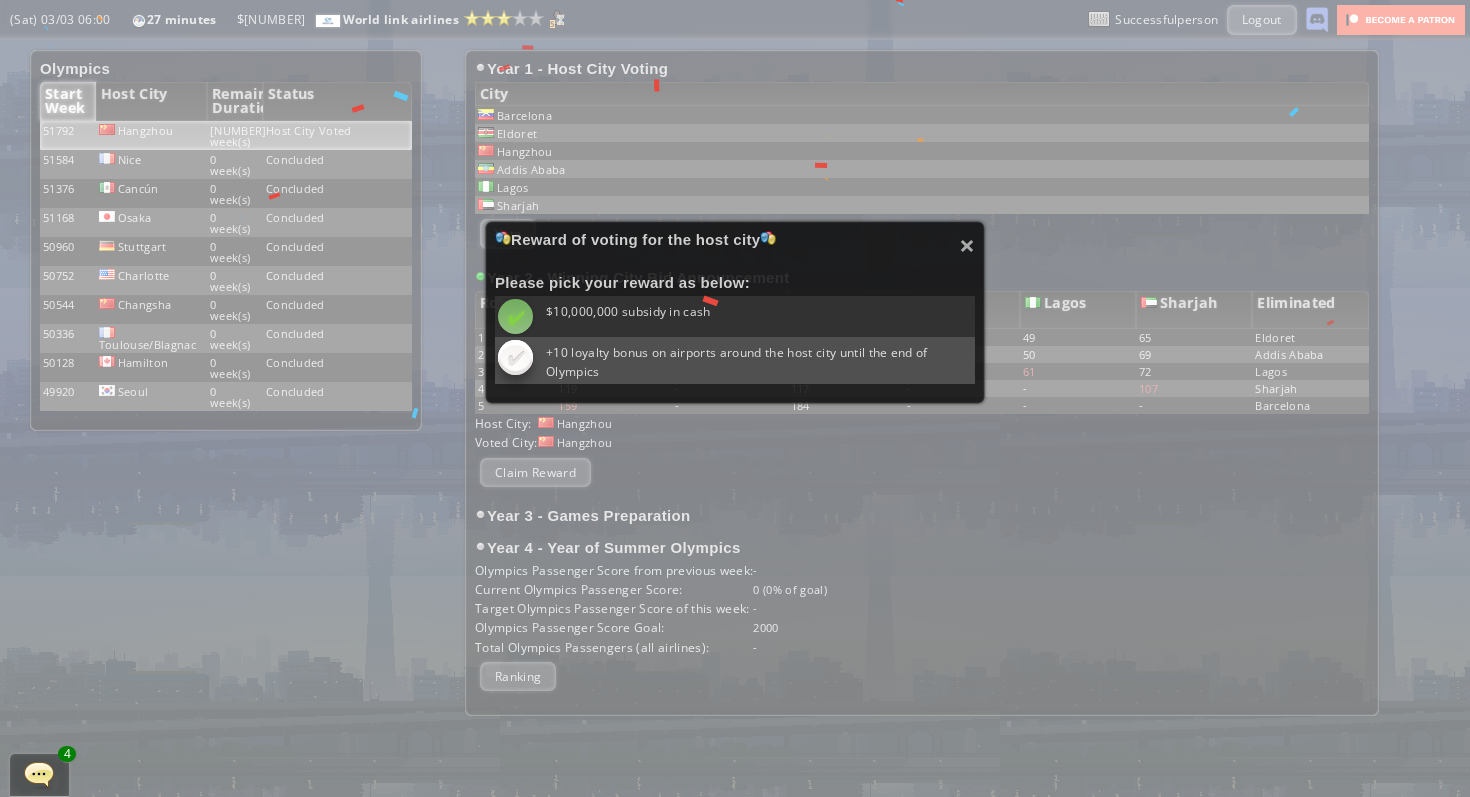 click at bounding box center [515, 316] 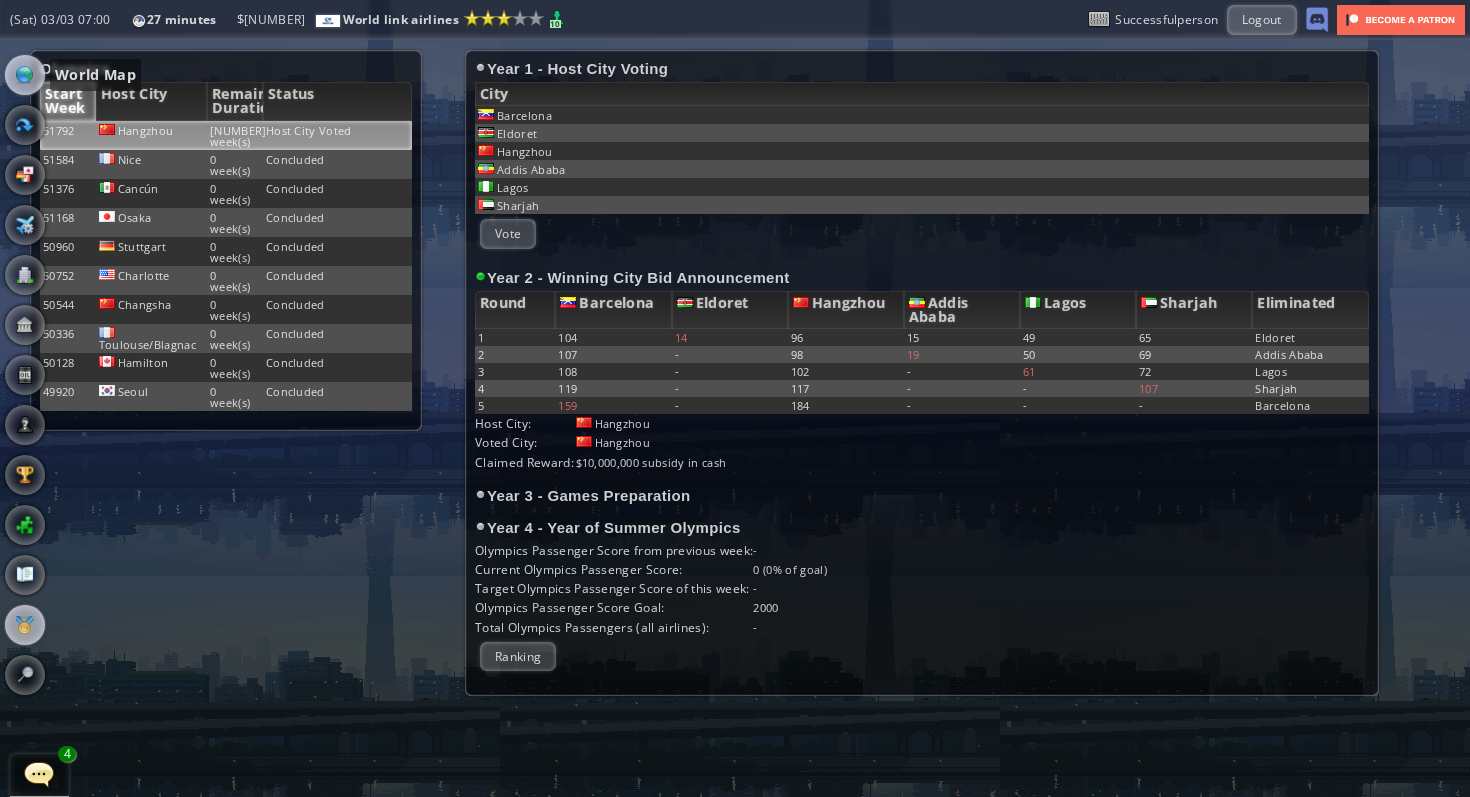 click at bounding box center (25, 75) 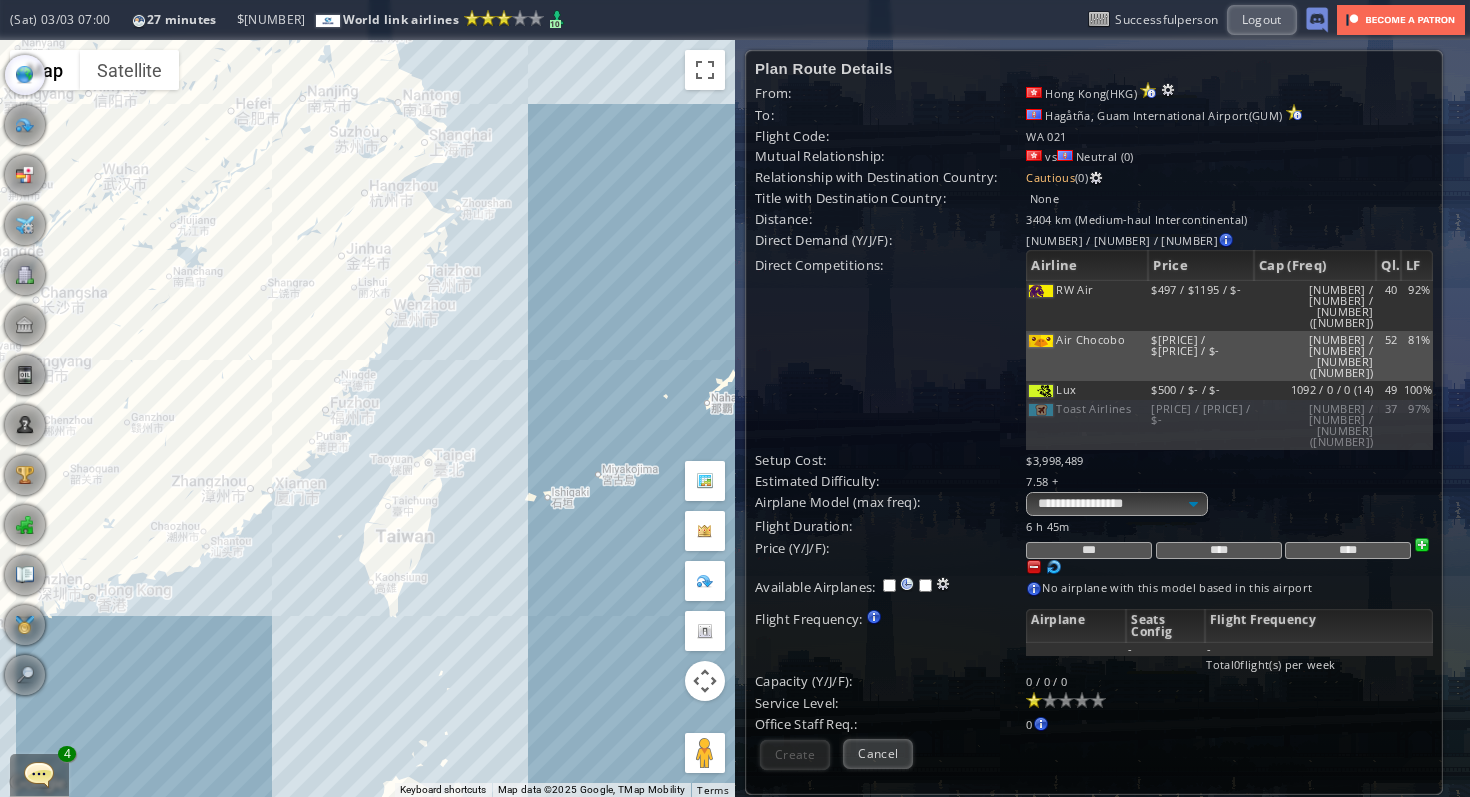 drag, startPoint x: 263, startPoint y: 280, endPoint x: 268, endPoint y: 497, distance: 217.0576 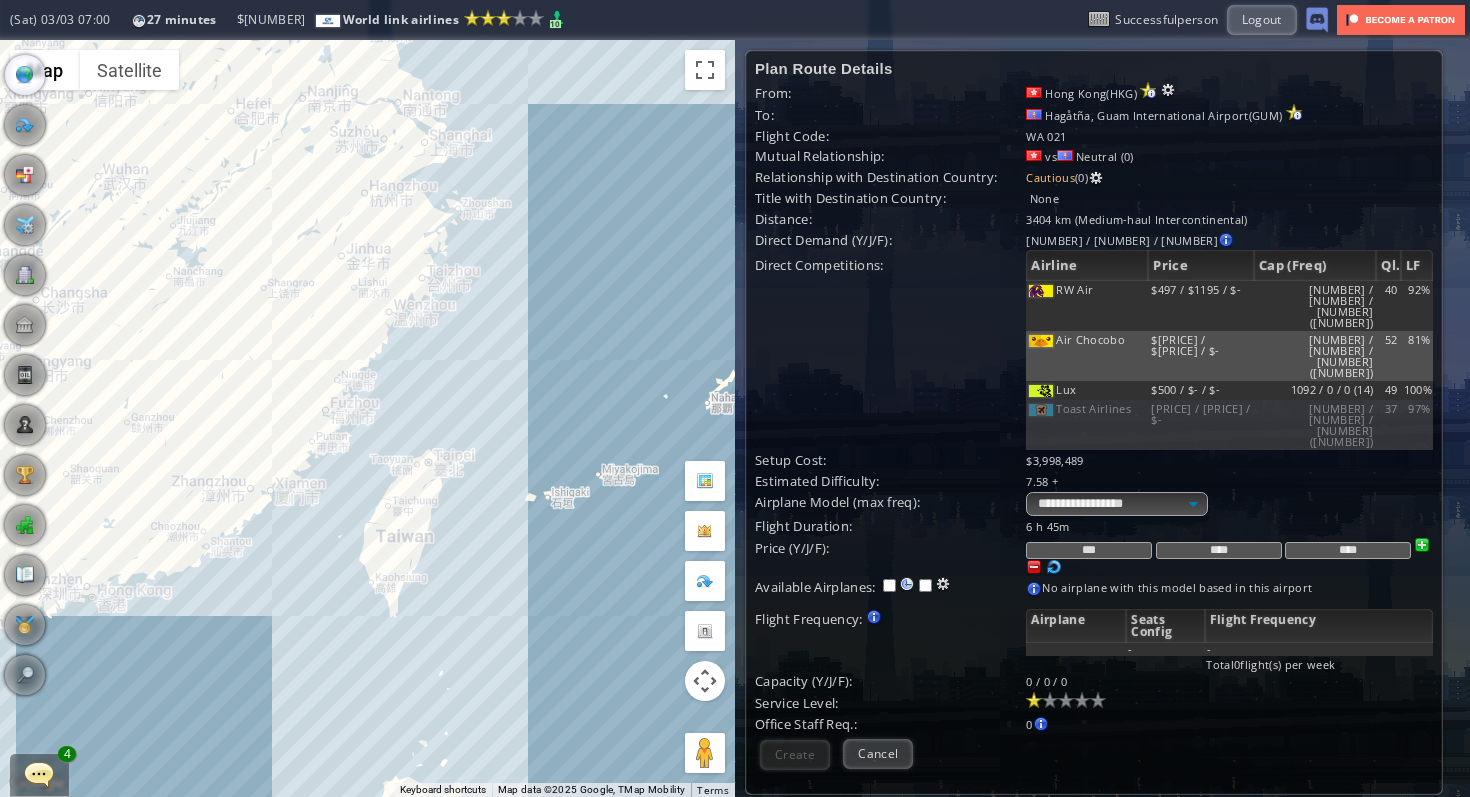 click on "To navigate, press the arrow keys." at bounding box center (367, 418) 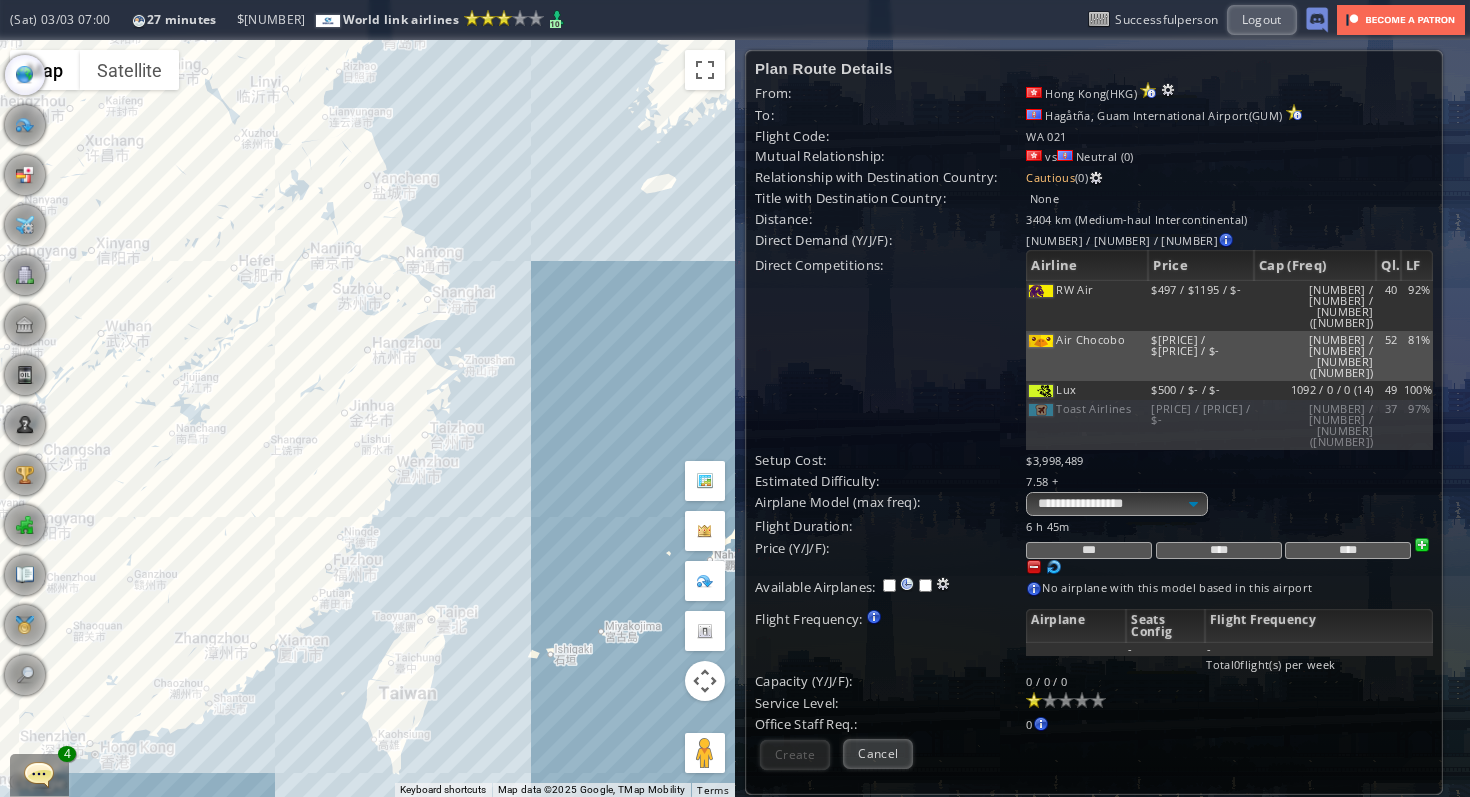 click on "To navigate, press the arrow keys." at bounding box center [367, 418] 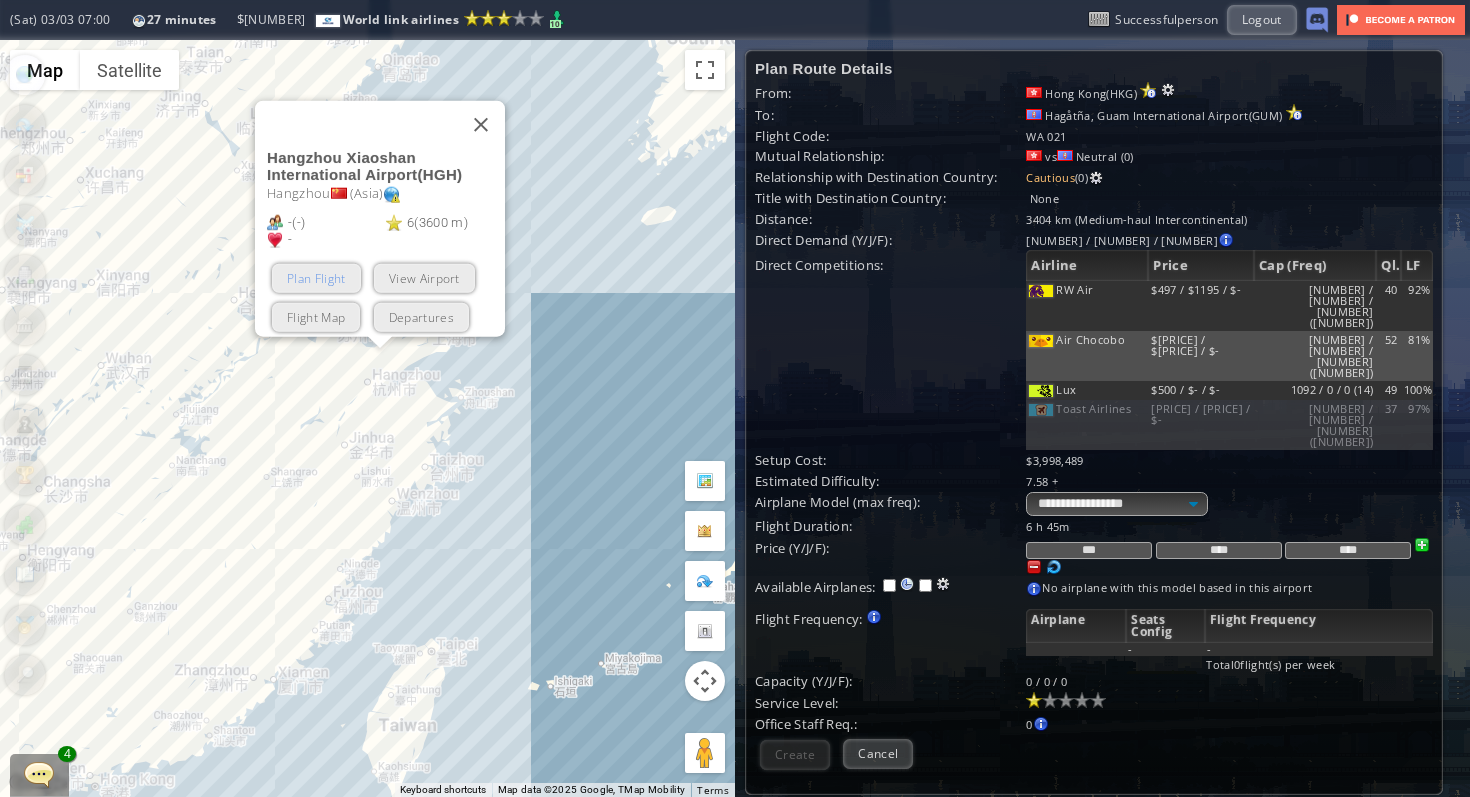 click on "Plan Flight" at bounding box center [316, 277] 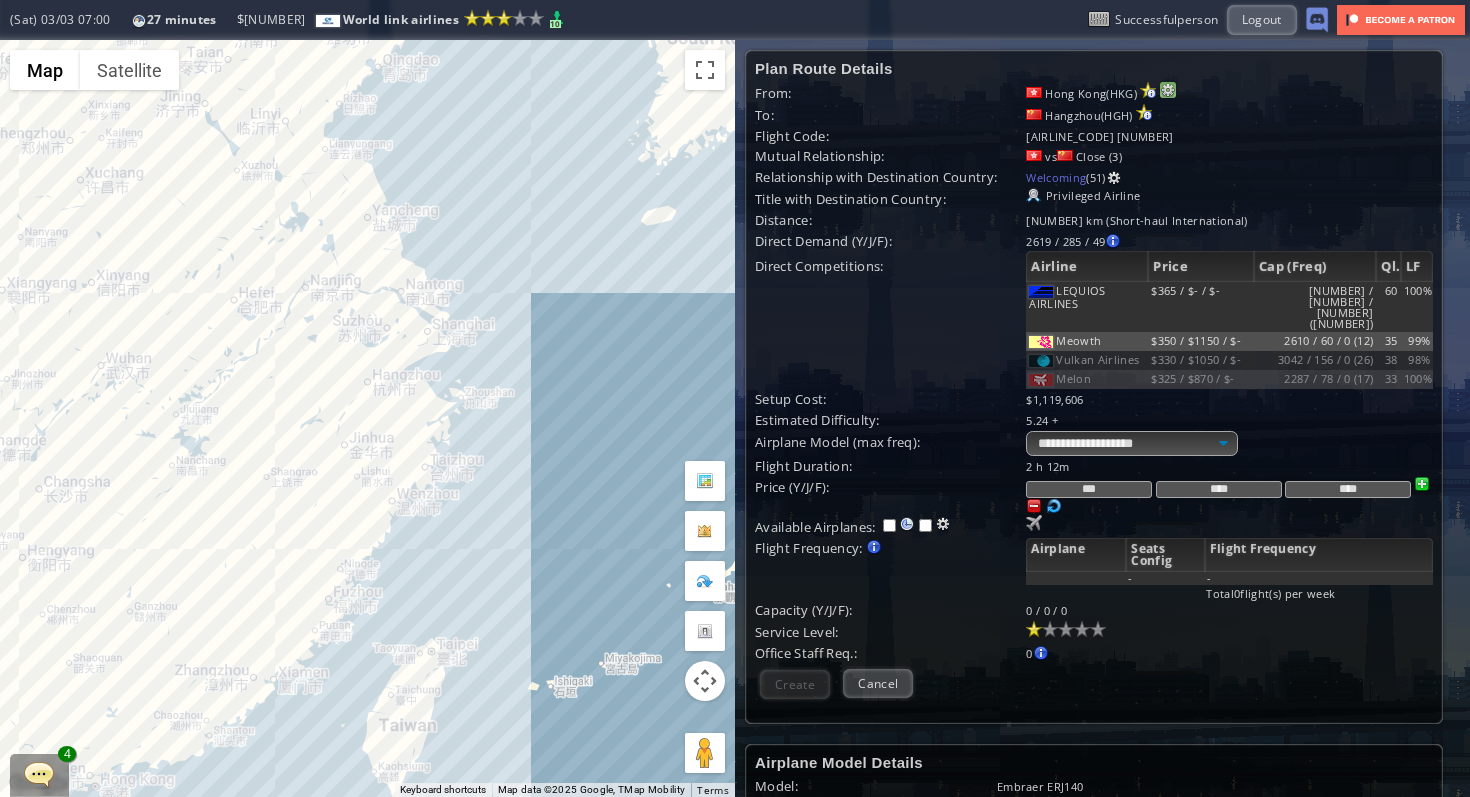 click at bounding box center [1168, 90] 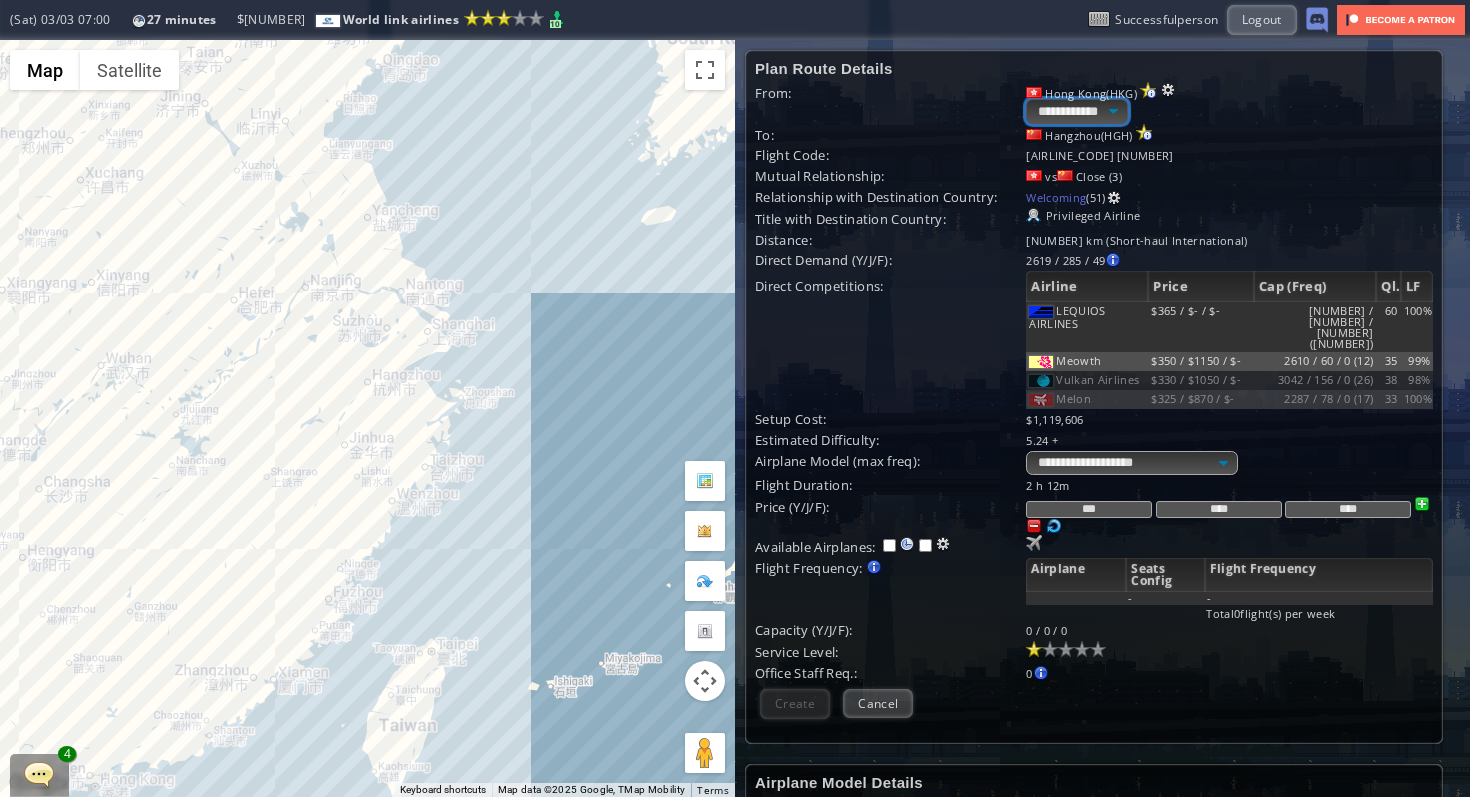 click on "**********" at bounding box center (1076, 111) 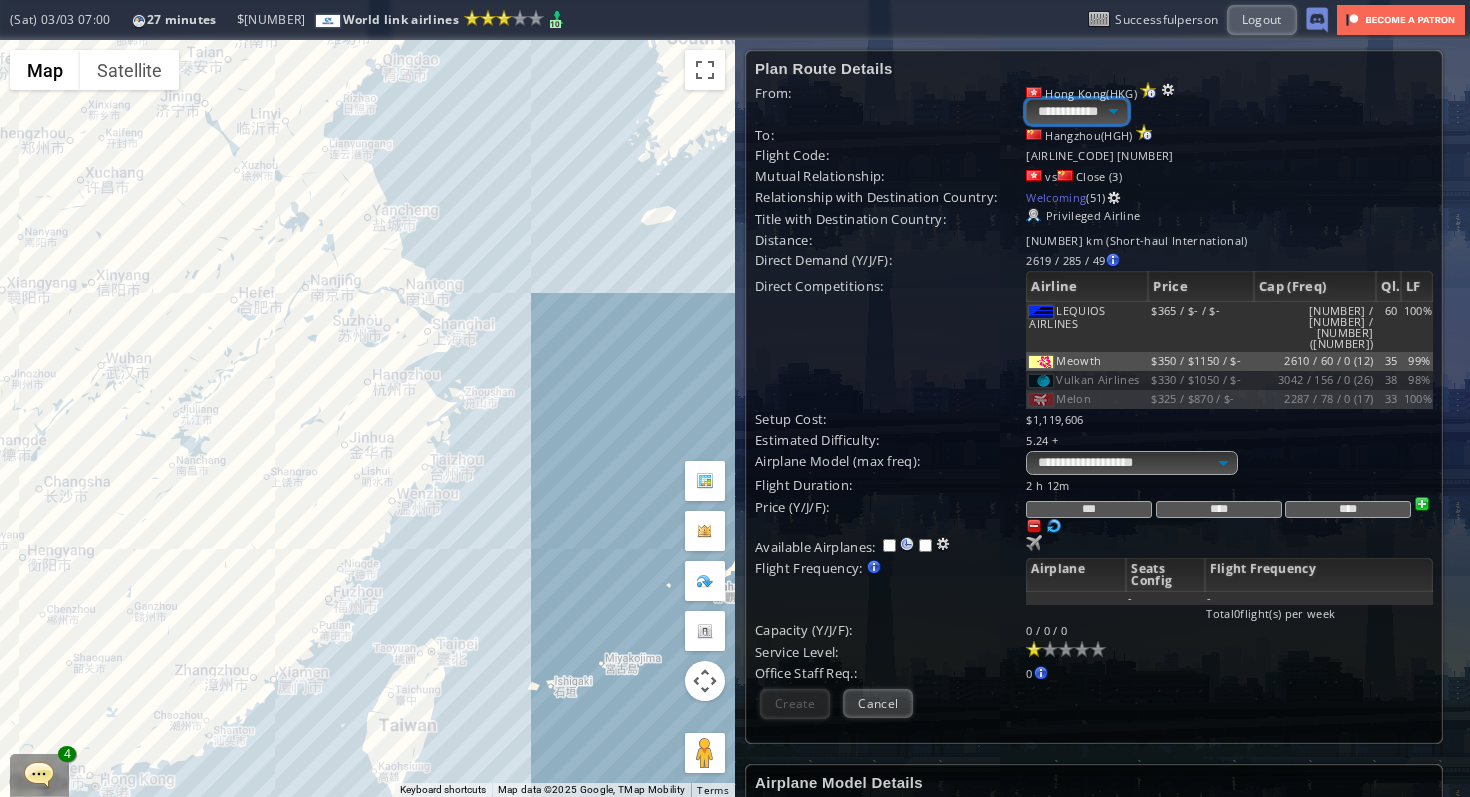 select on "****" 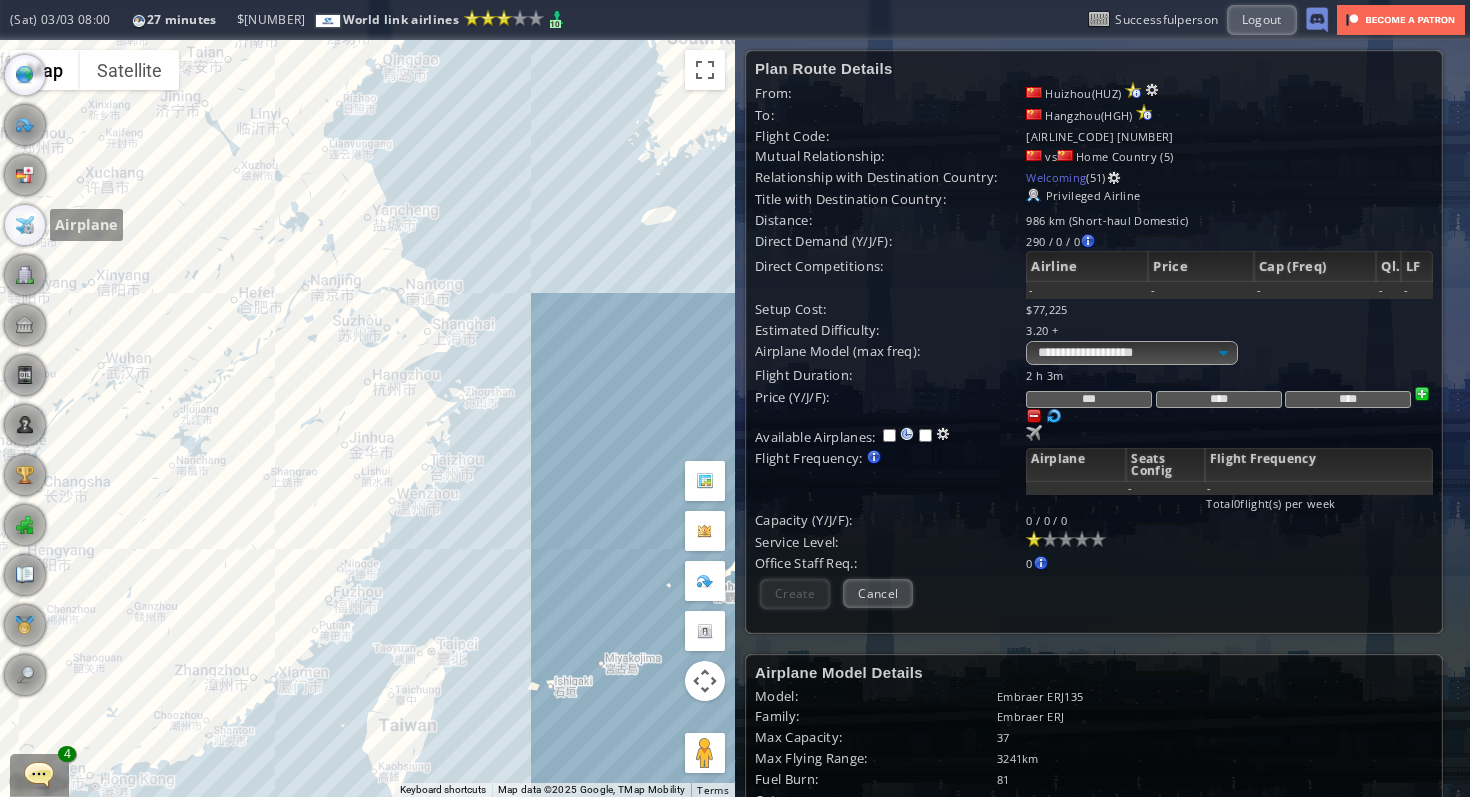 click at bounding box center [25, 225] 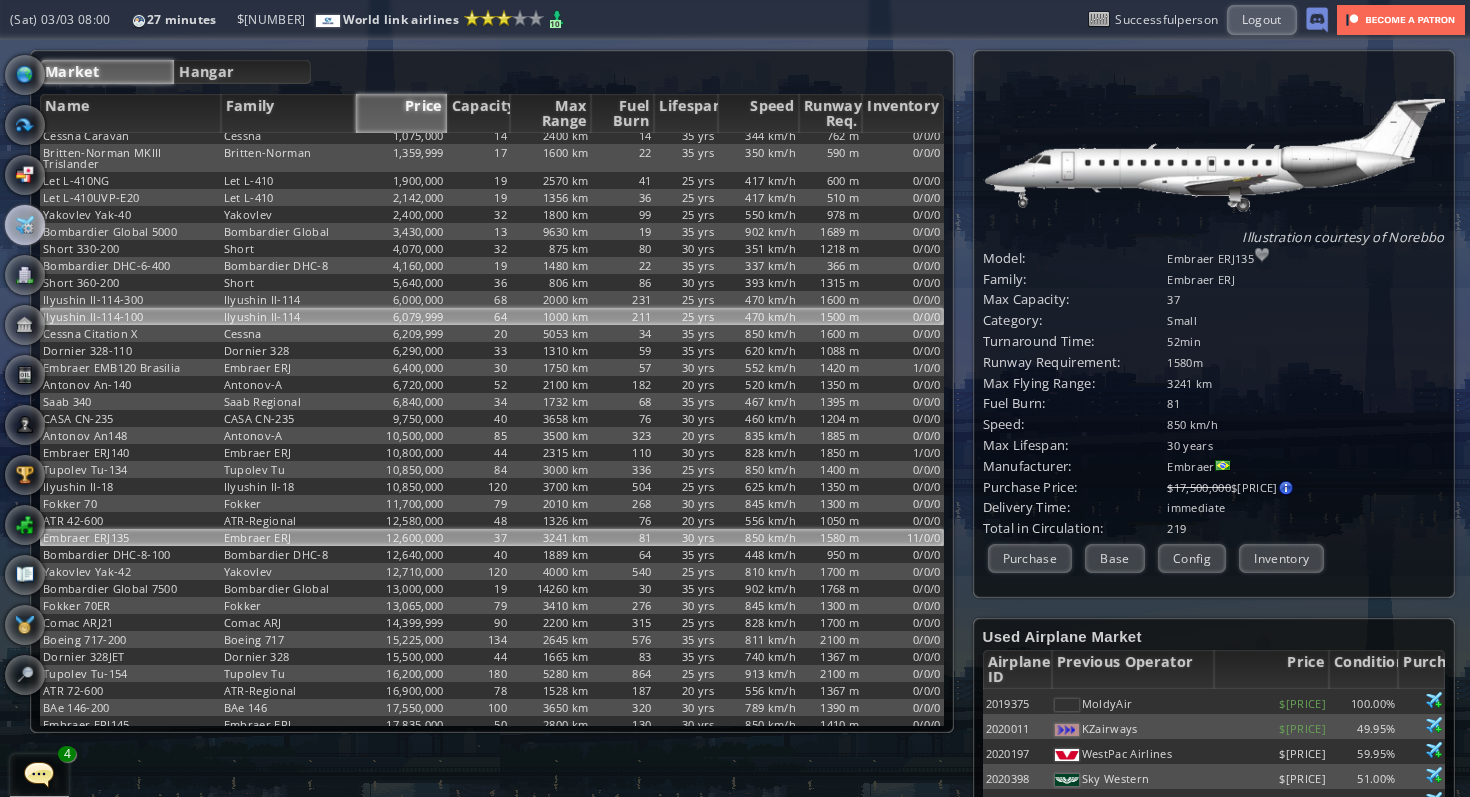 scroll, scrollTop: 116, scrollLeft: 0, axis: vertical 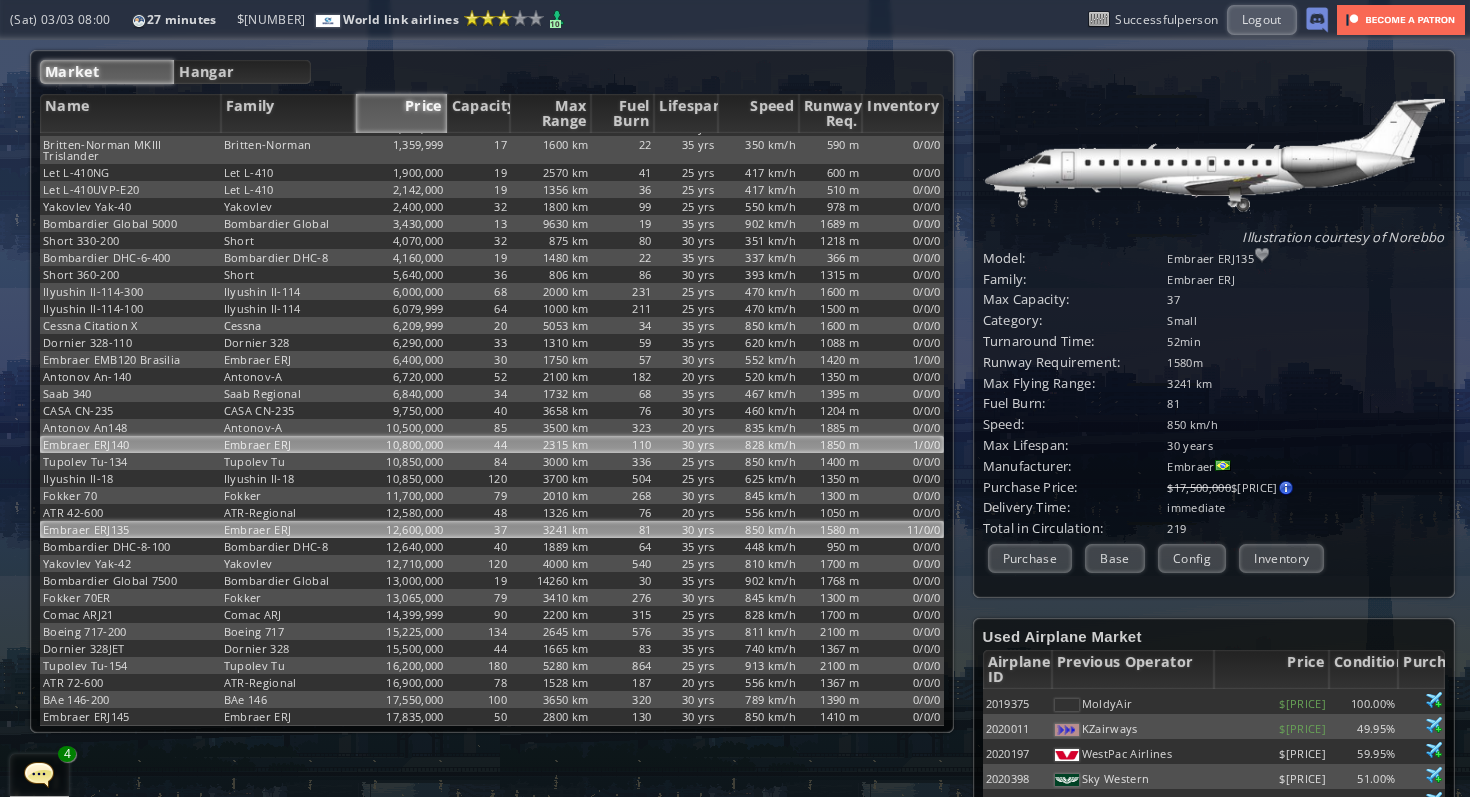 click on "2315 km" at bounding box center [550, 25] 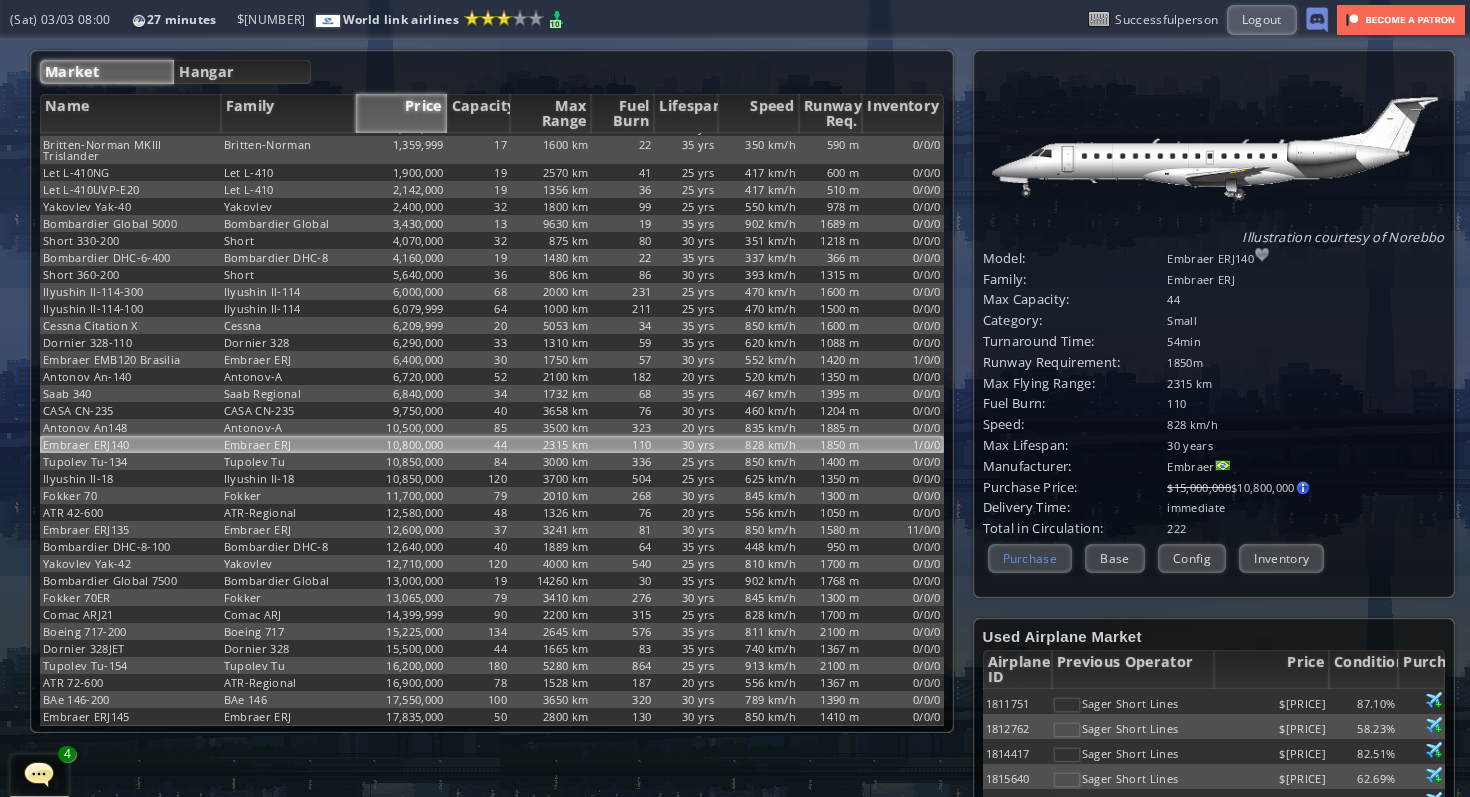 click on "Purchase" at bounding box center [1030, 558] 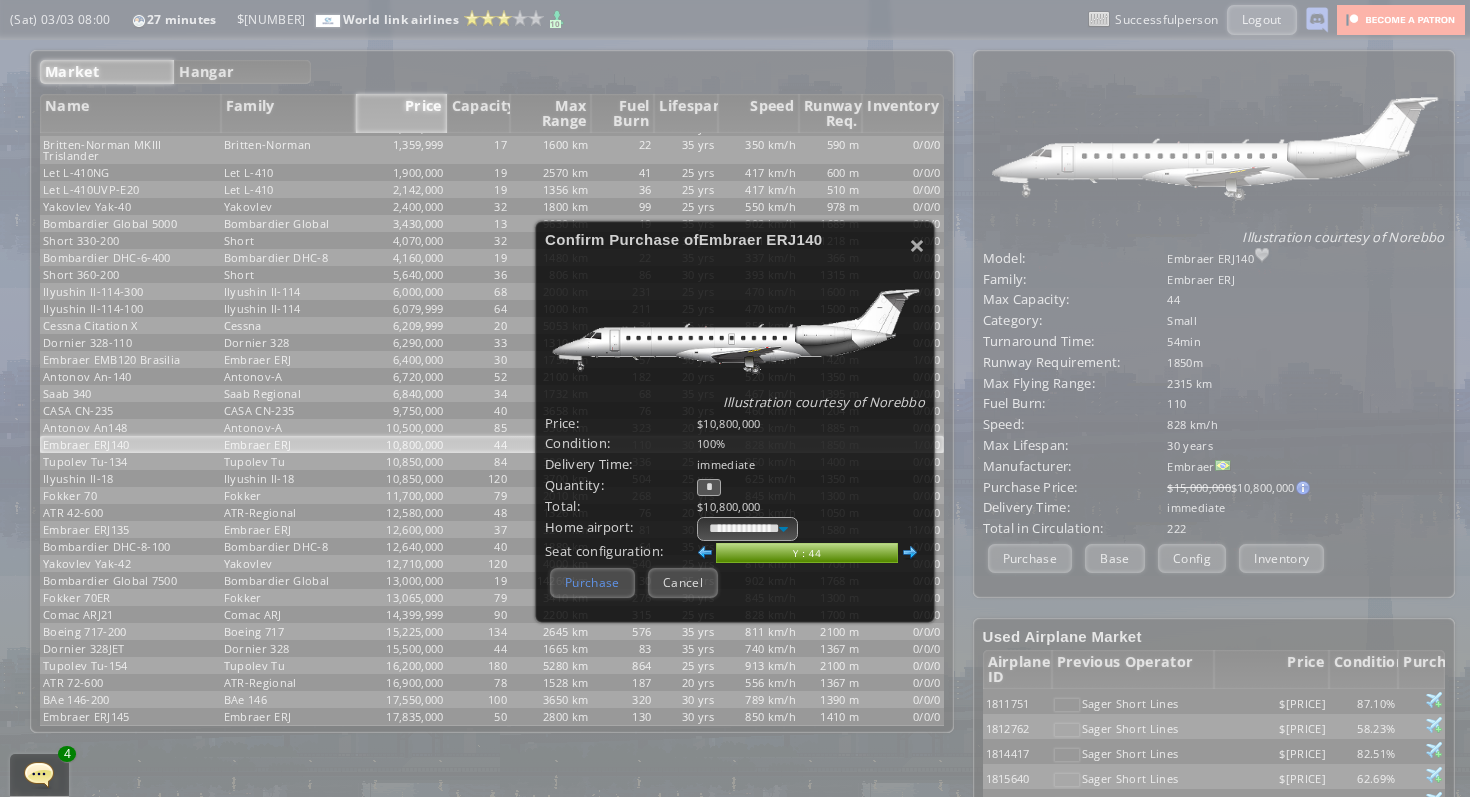 click on "Purchase" at bounding box center (592, 582) 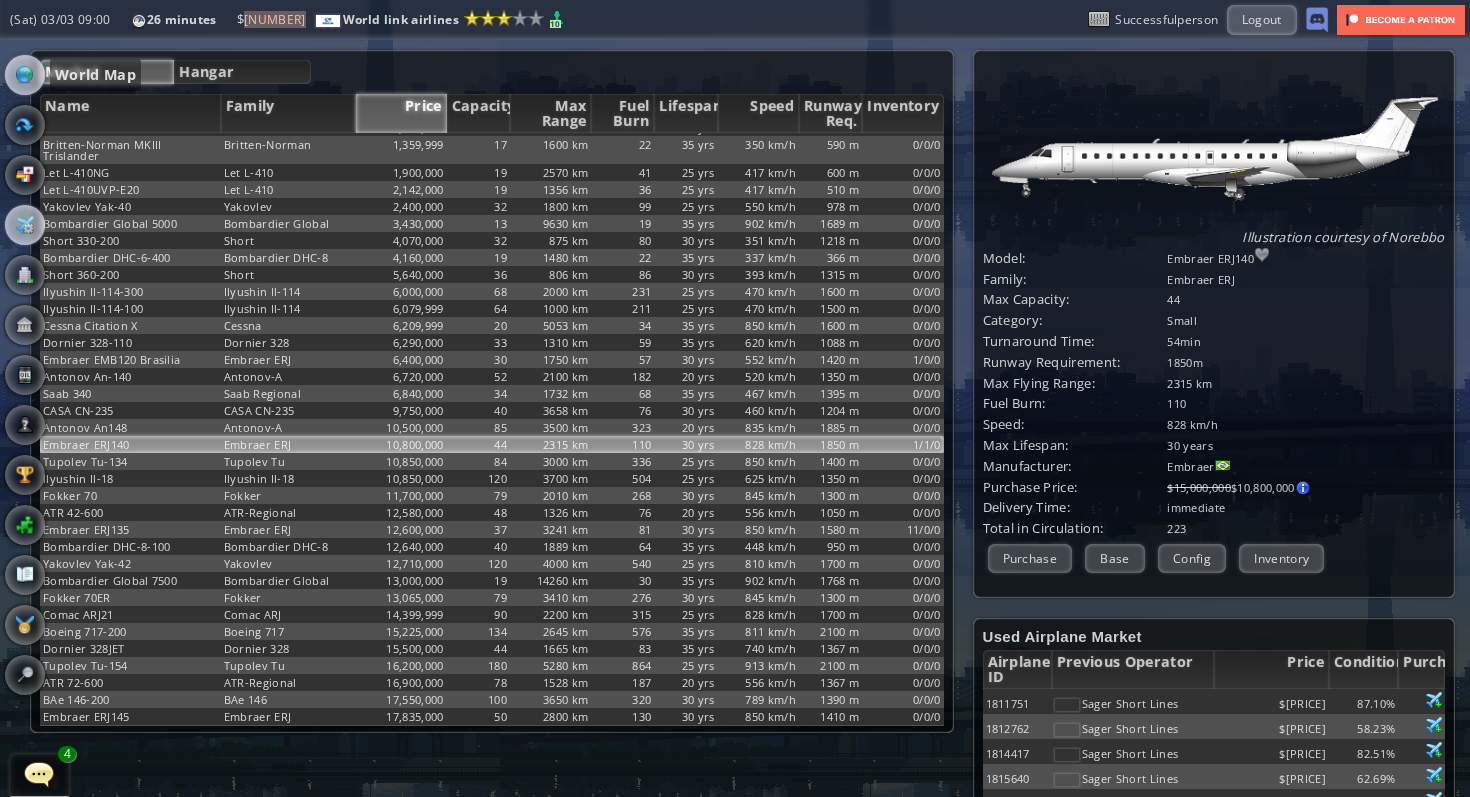 click at bounding box center (25, 75) 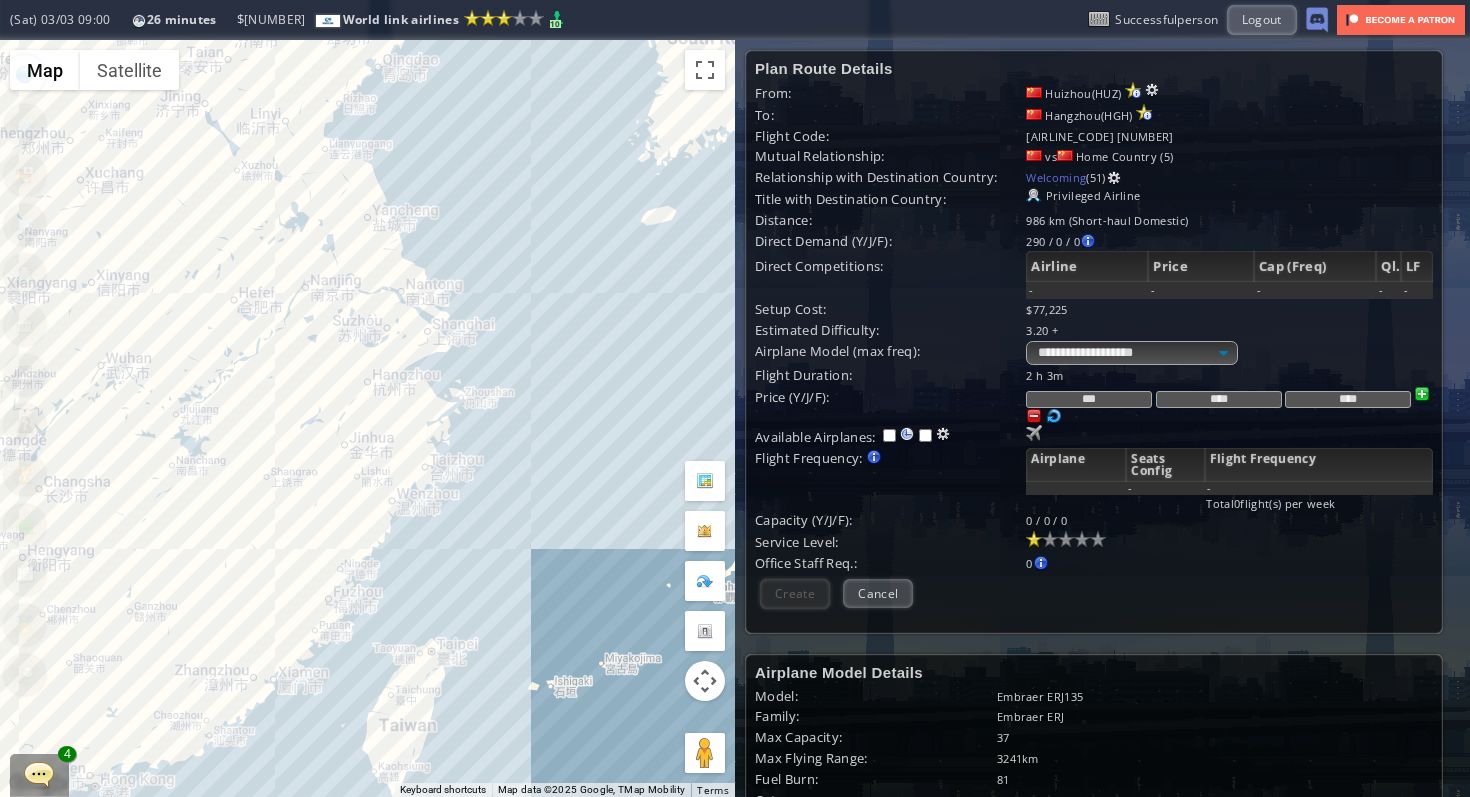 click on "To navigate, press the arrow keys." at bounding box center (367, 418) 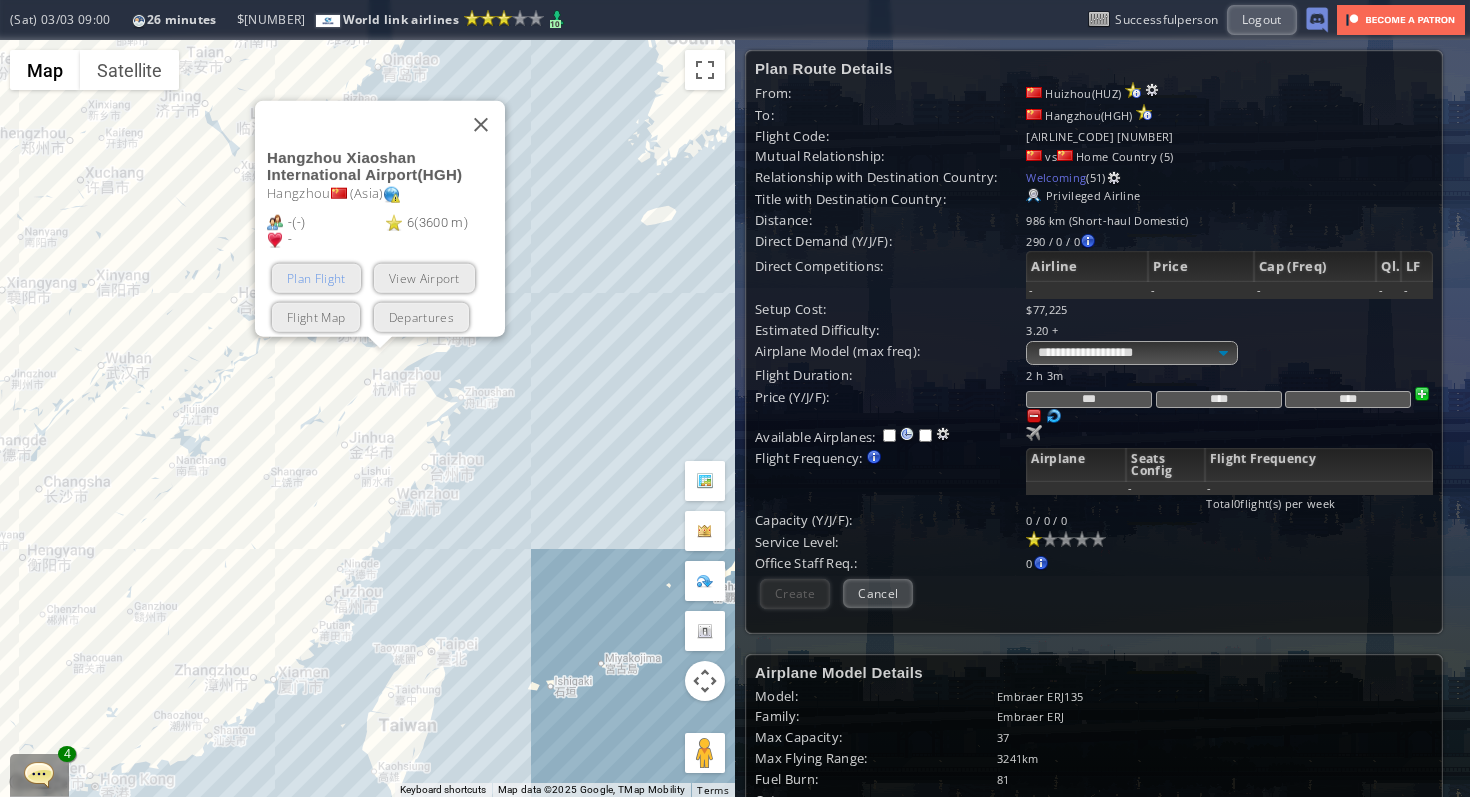 click on "Plan Flight" at bounding box center (316, 277) 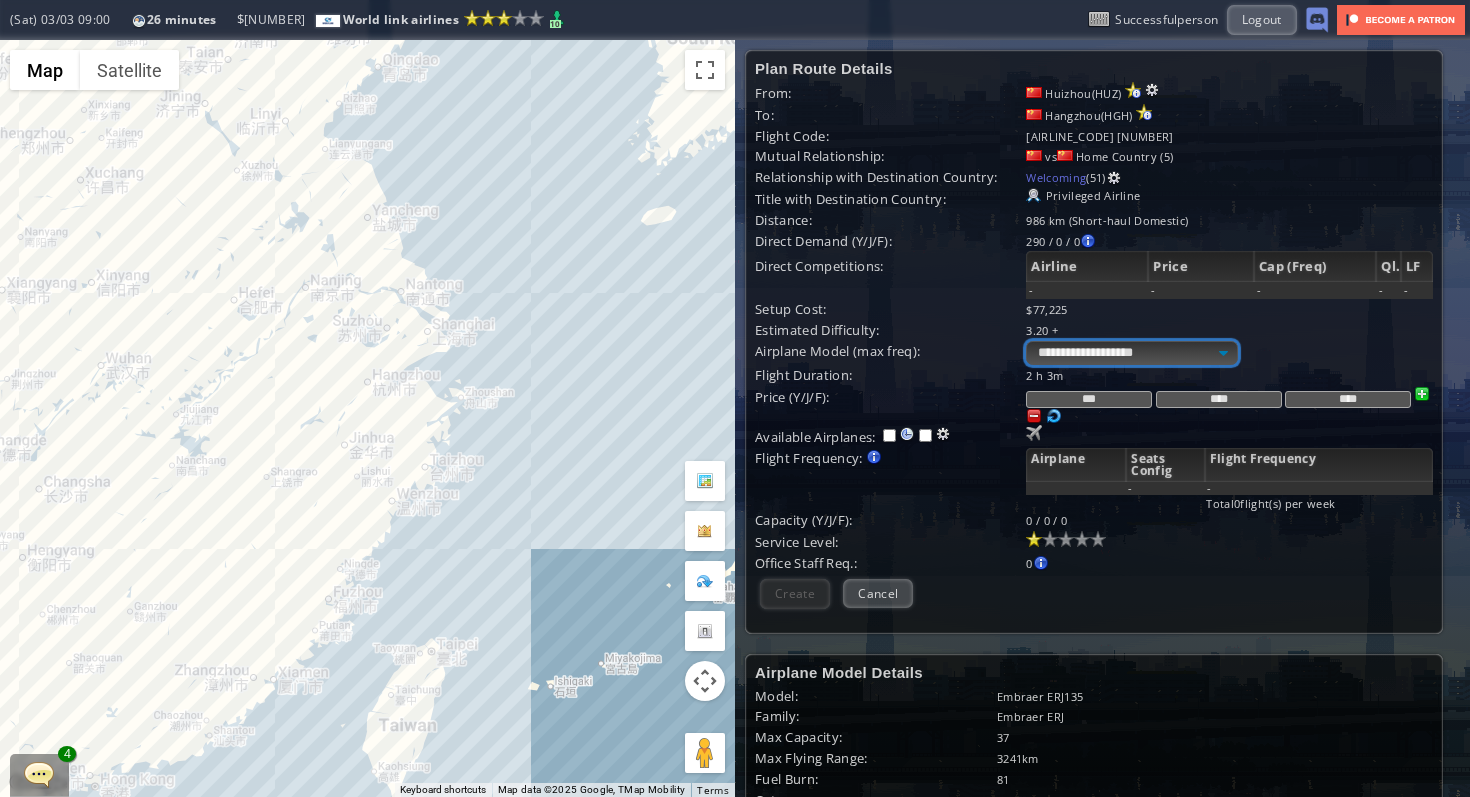 click on "**********" at bounding box center [1131, 353] 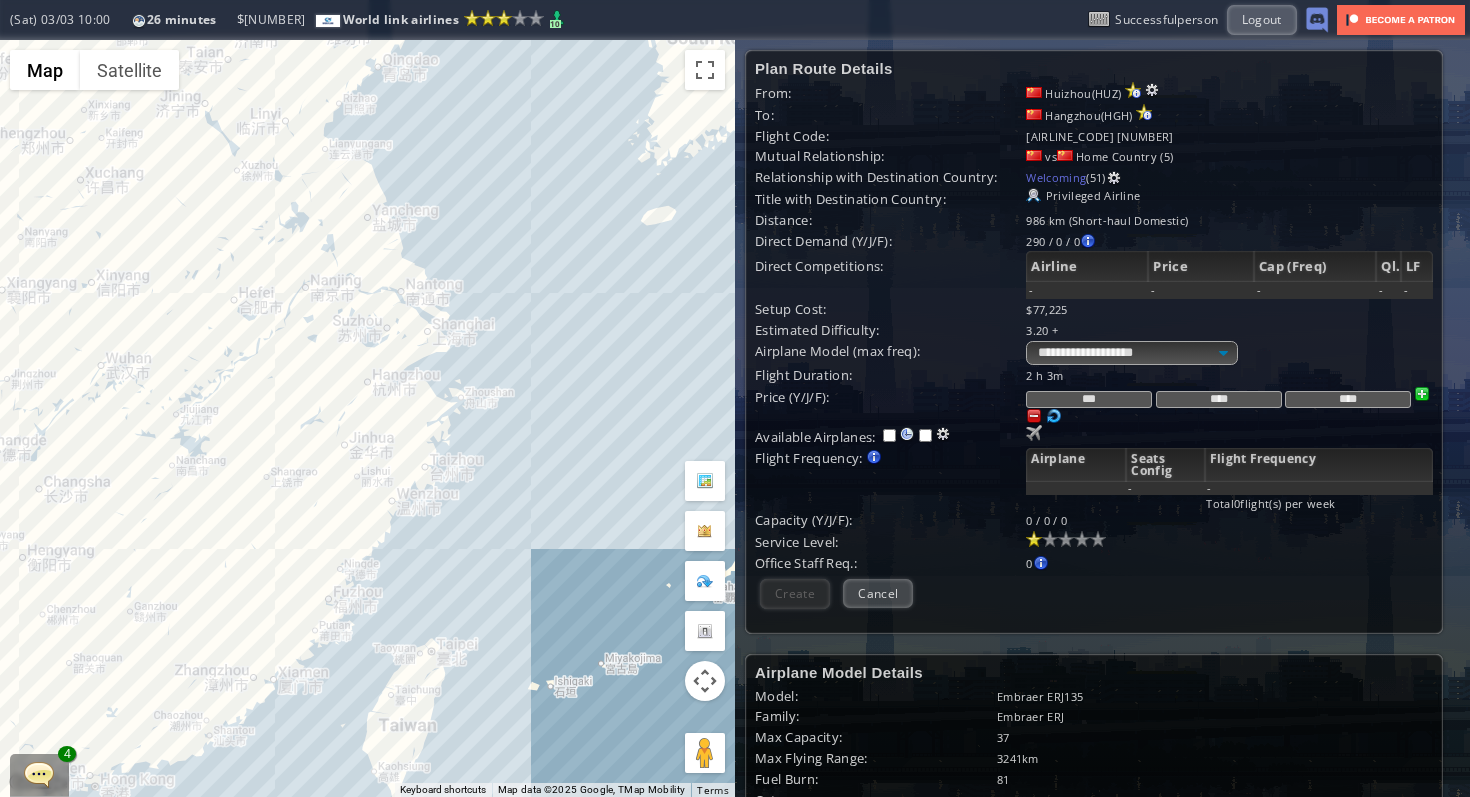 click on "To navigate, press the arrow keys." at bounding box center (367, 418) 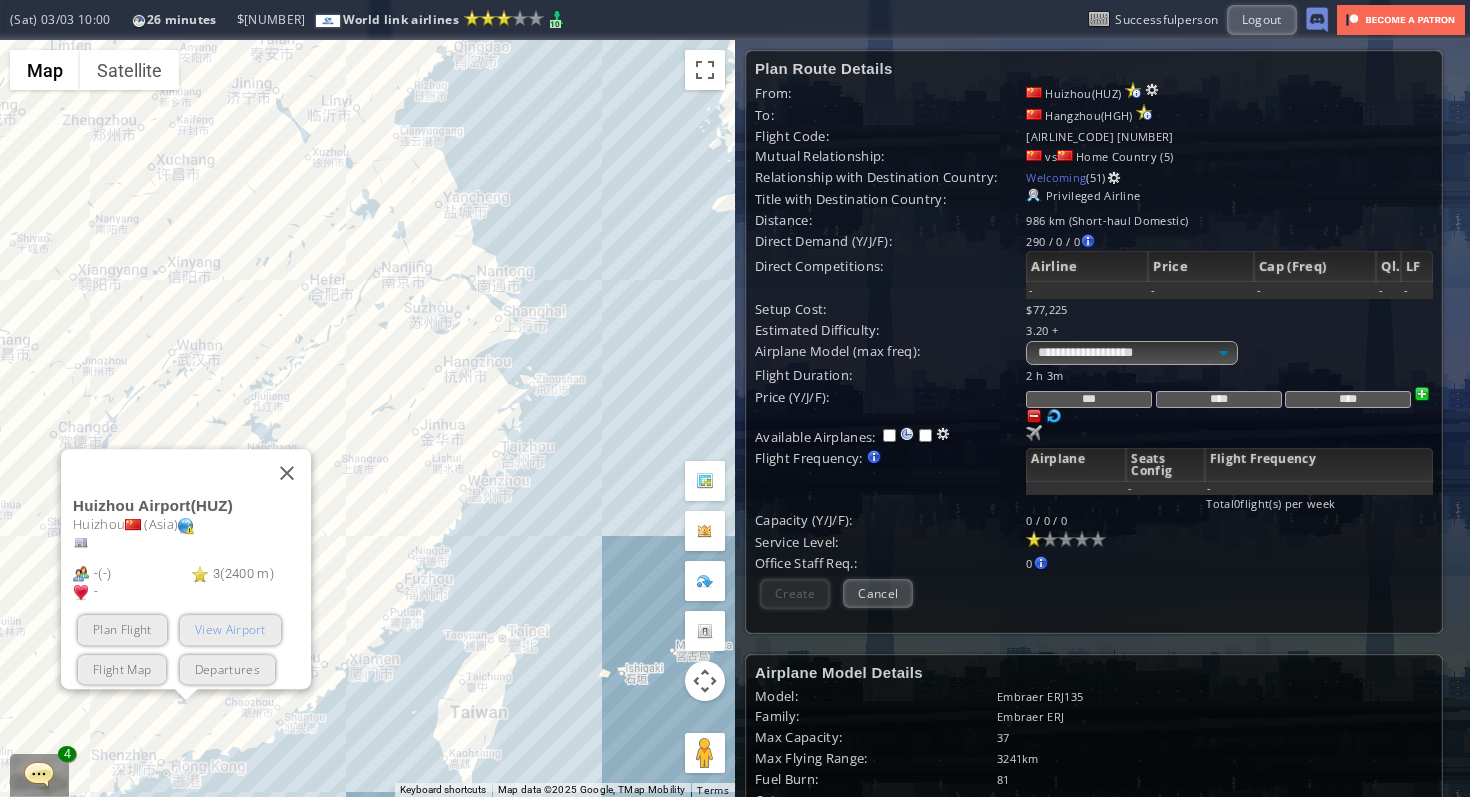 click on "View Airport" at bounding box center (229, 629) 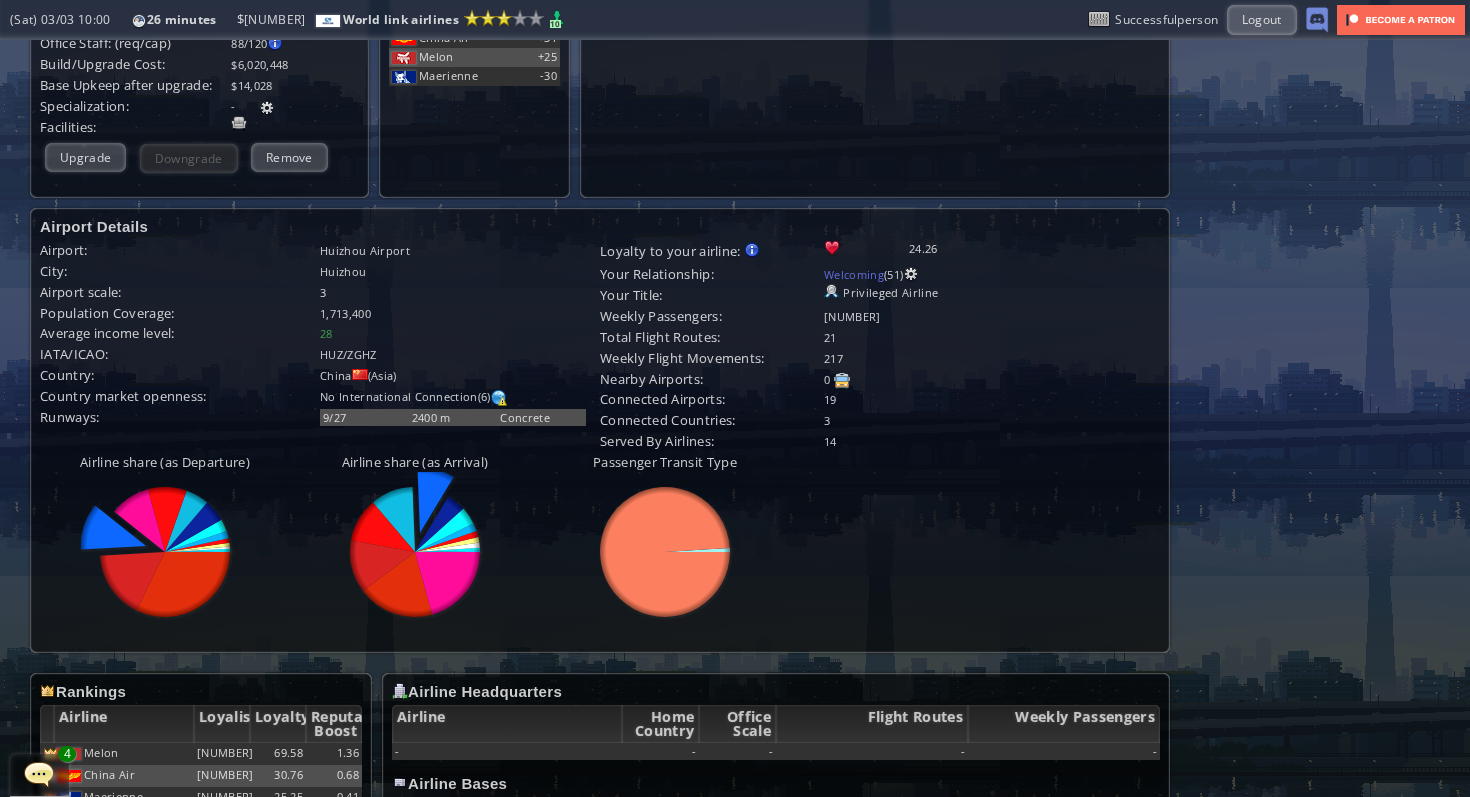 scroll, scrollTop: 475, scrollLeft: 0, axis: vertical 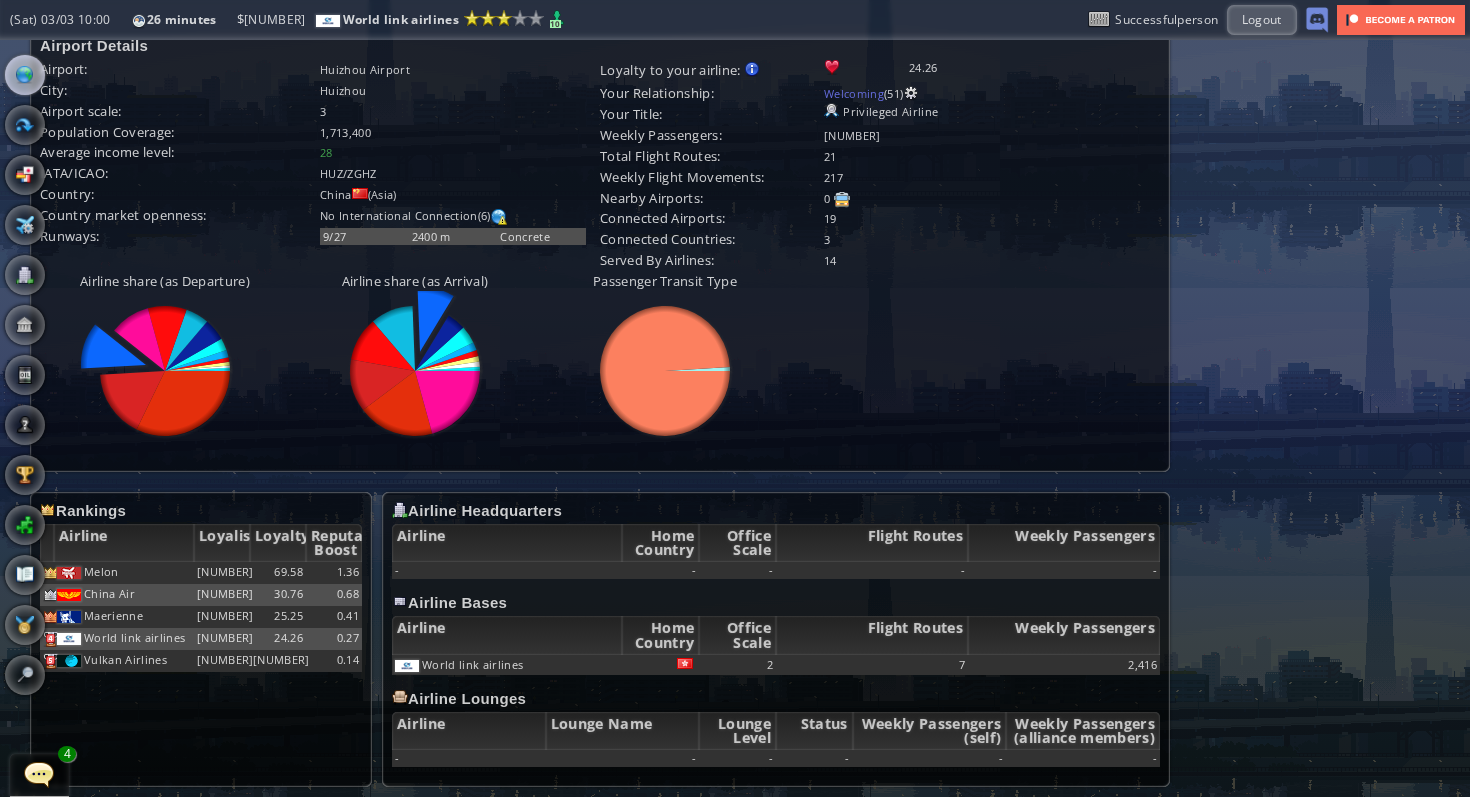 click at bounding box center (25, 75) 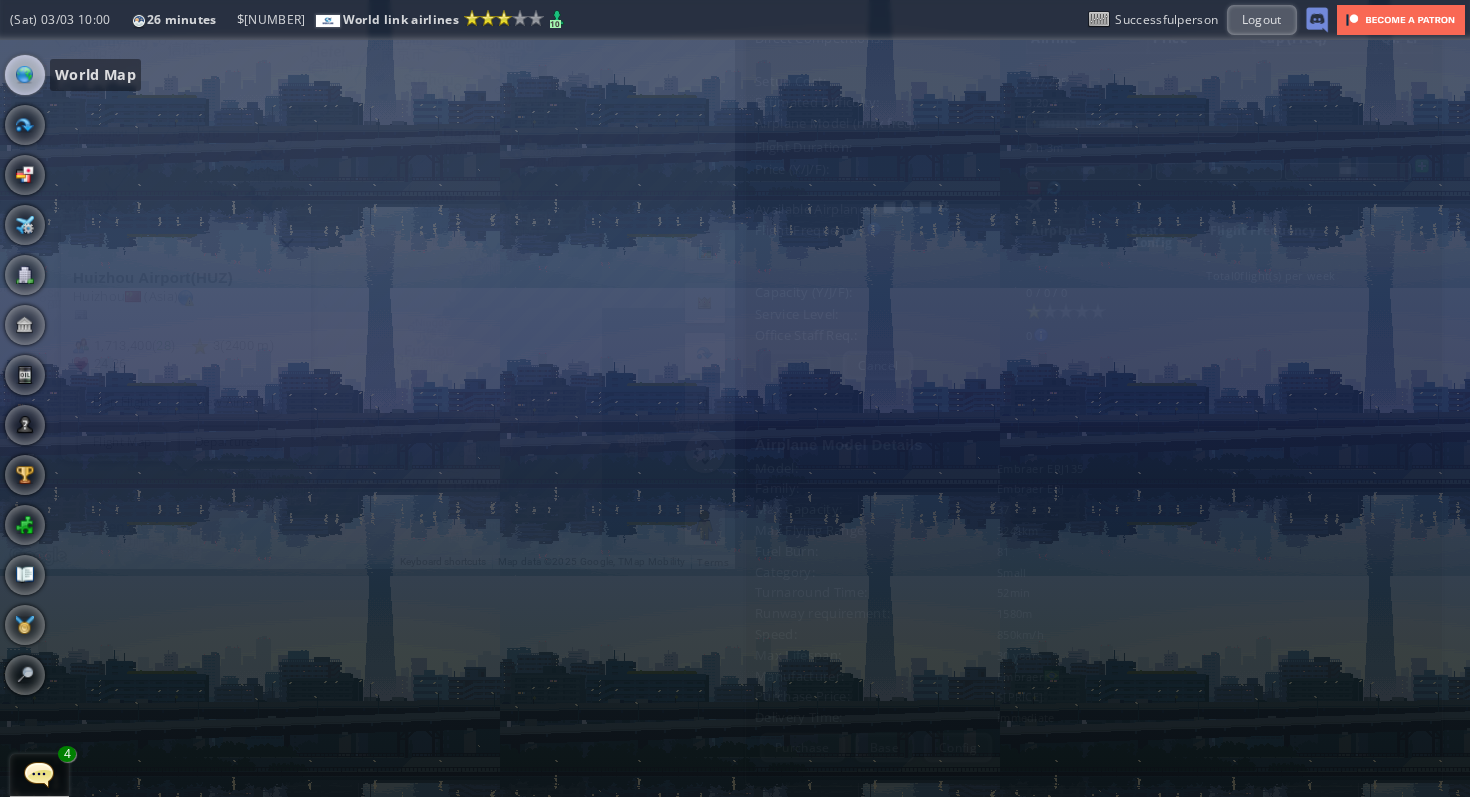 scroll, scrollTop: 226, scrollLeft: 0, axis: vertical 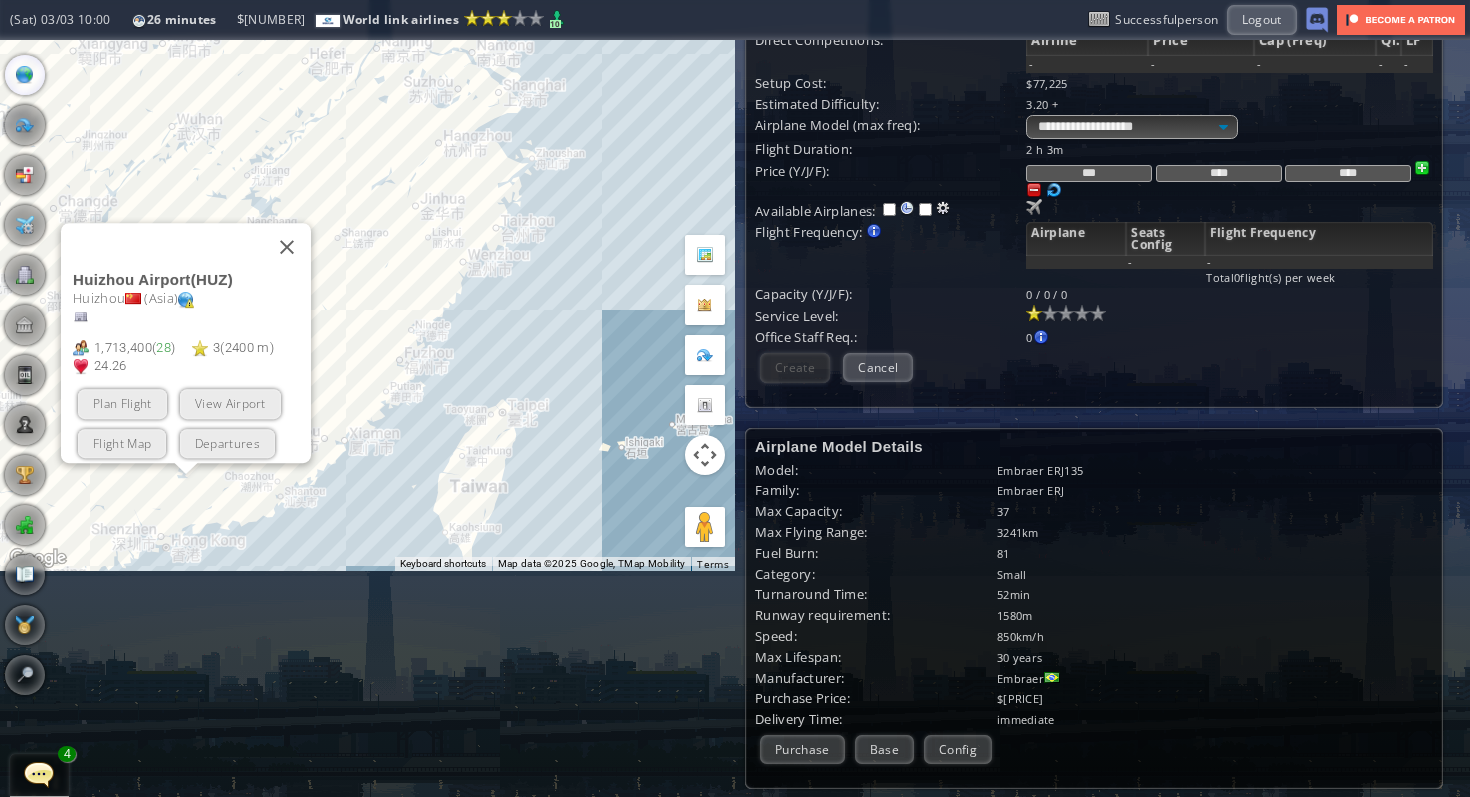 click on "To navigate, press the arrow keys.
[ANY_LOCATION] Airport  ( [CODE] )
[ANY_LOCATION]  ( [CONTINENT] )
[NUMBER]
[PRICE]  ( [NUMBER] )
[NUMBER]  ( [NUMBER] m )
[NUMBER]
Plan Flight
View Airport
Flight Map
Departures" at bounding box center [367, 192] 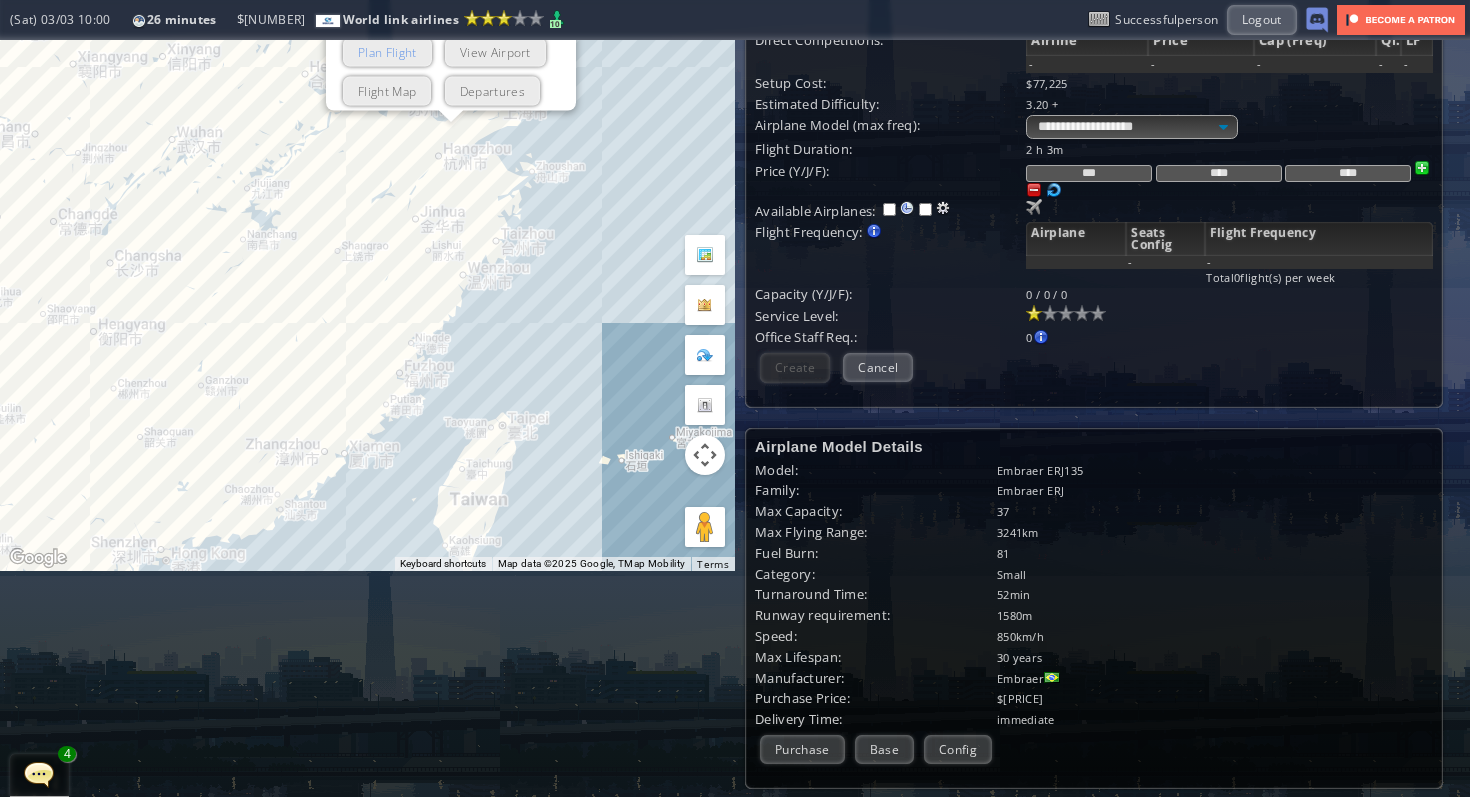 click on "Plan Flight" at bounding box center (387, 51) 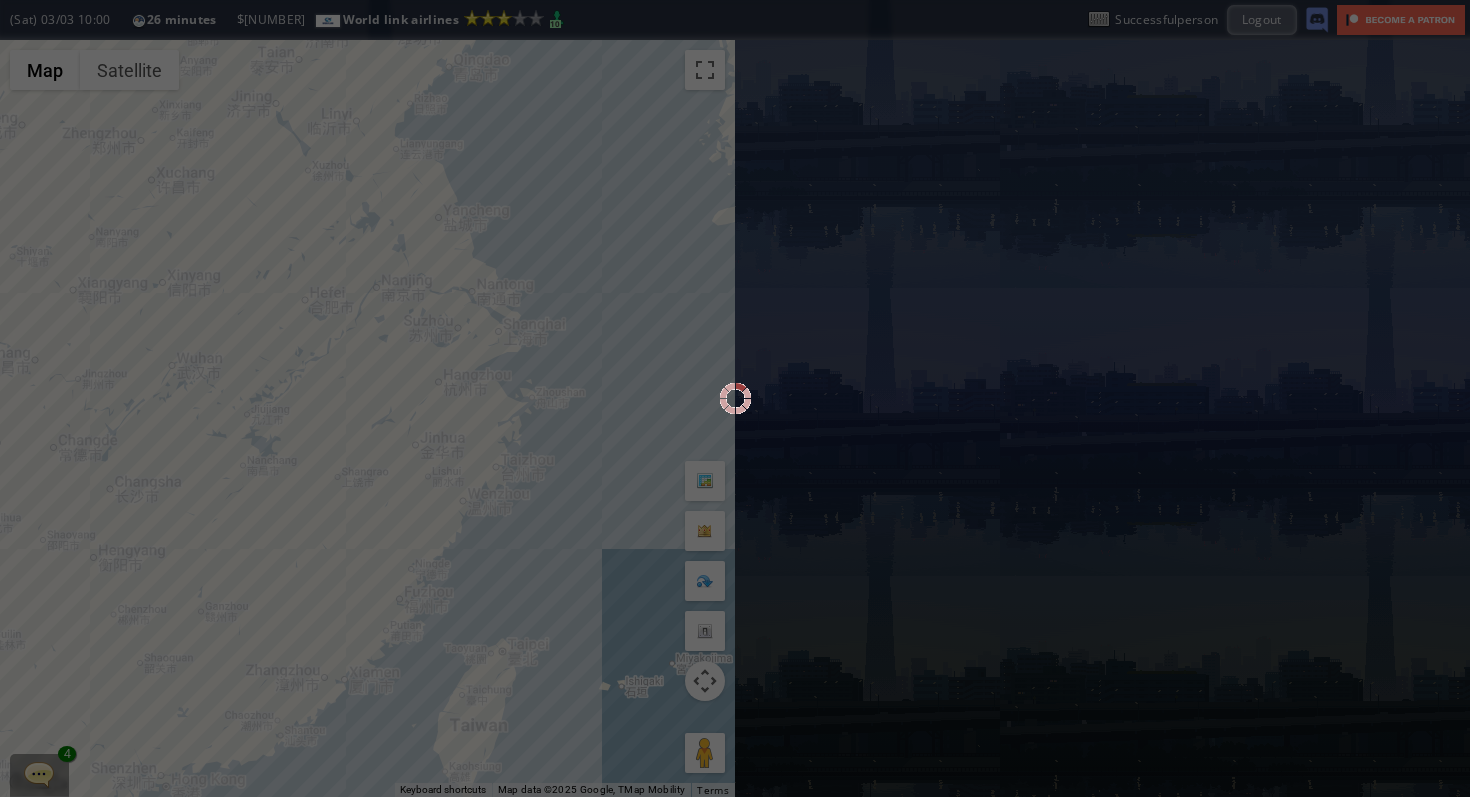 scroll, scrollTop: 0, scrollLeft: 0, axis: both 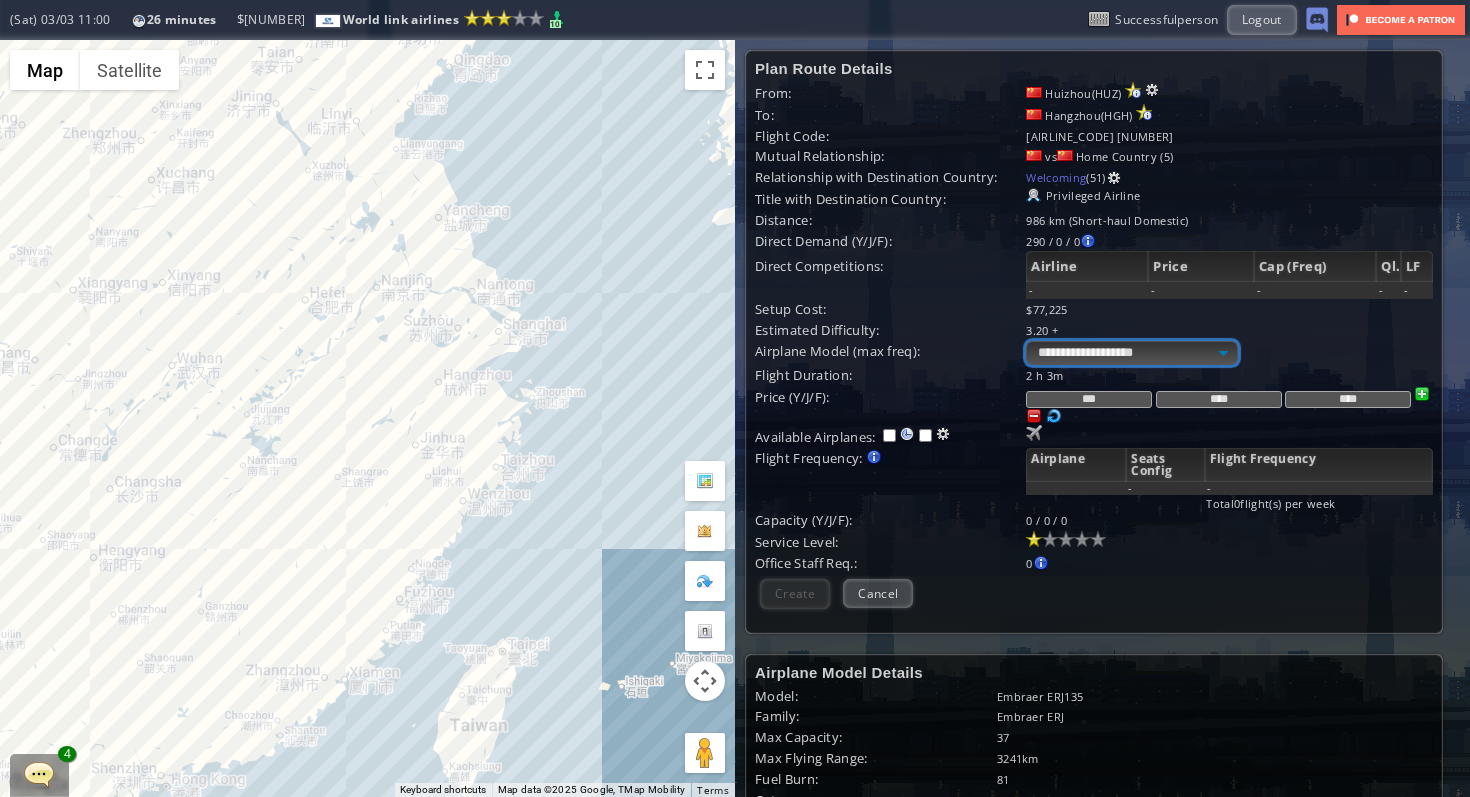 click on "**********" at bounding box center [1131, 353] 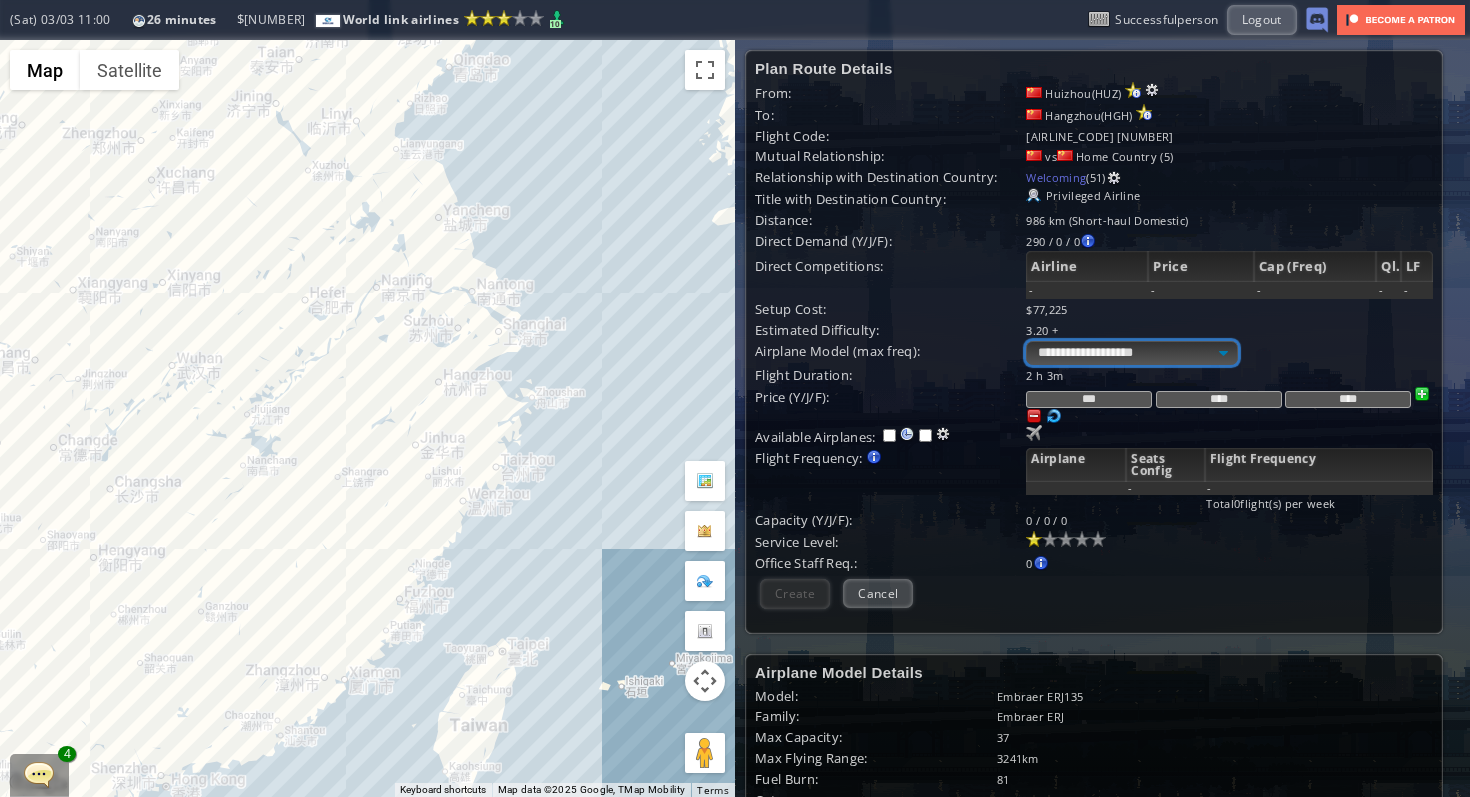 click on "**********" at bounding box center (1131, 353) 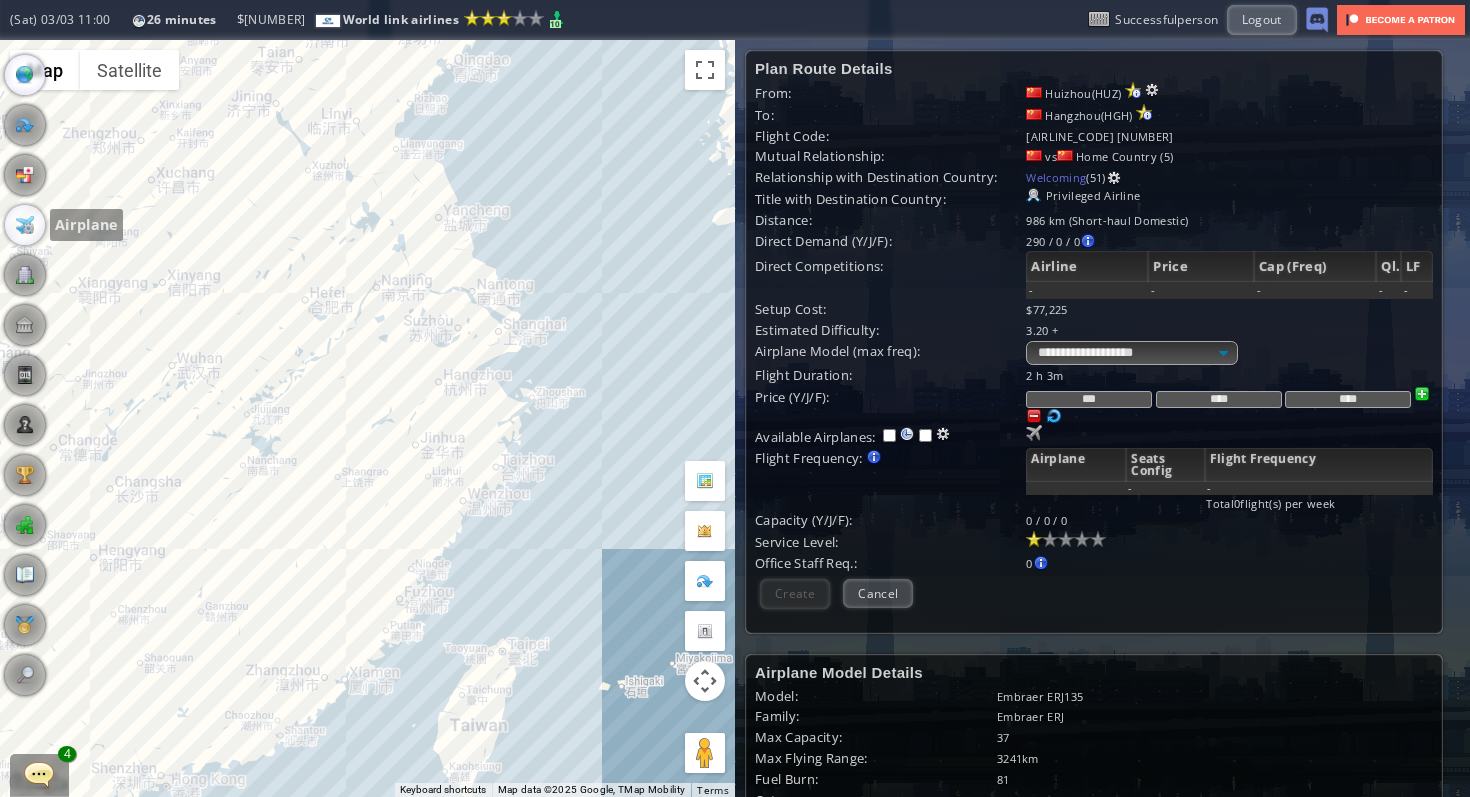 click at bounding box center (25, 225) 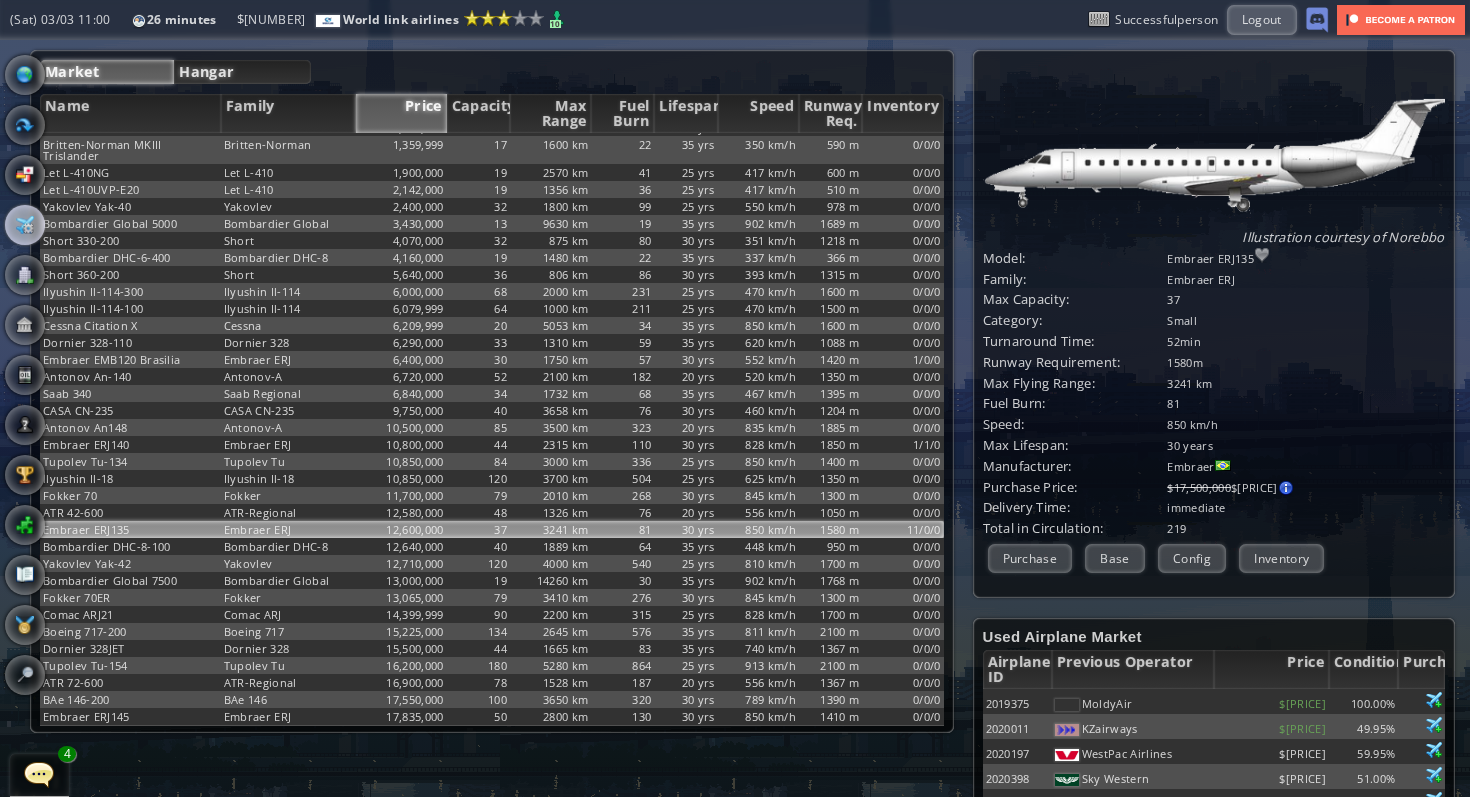 click on "Hangar" at bounding box center (242, 72) 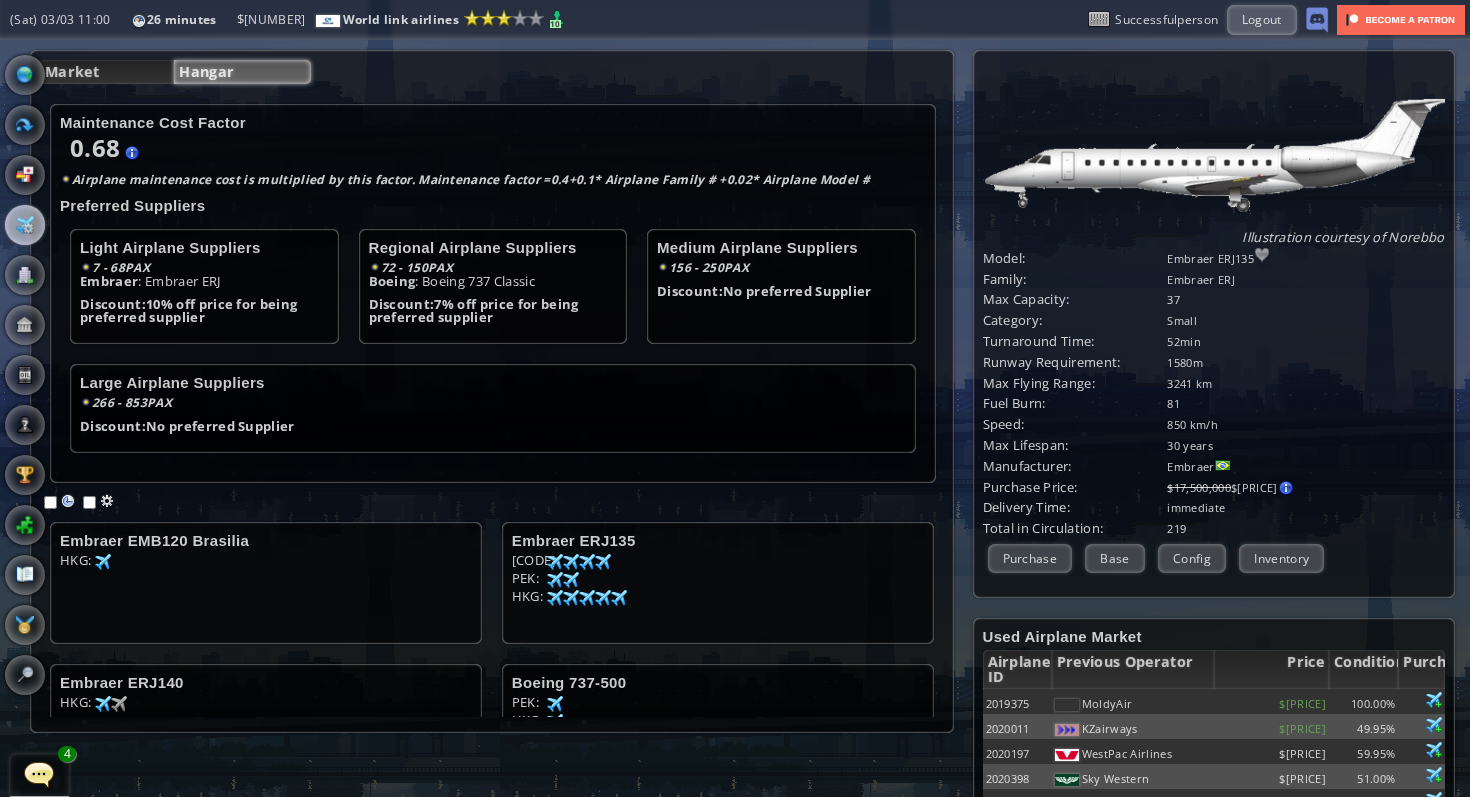 click on "Hangar" at bounding box center [242, 72] 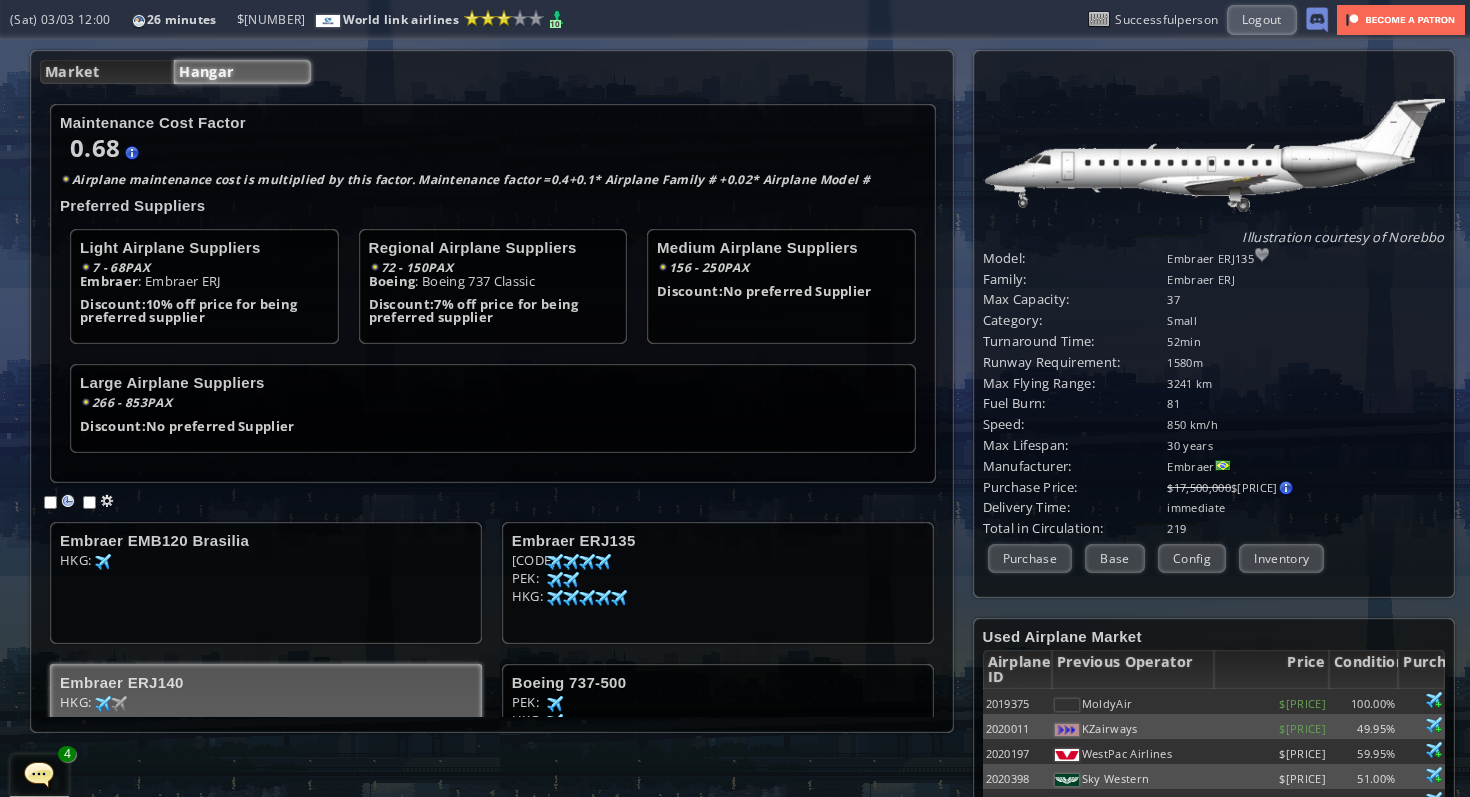 scroll, scrollTop: 76, scrollLeft: 0, axis: vertical 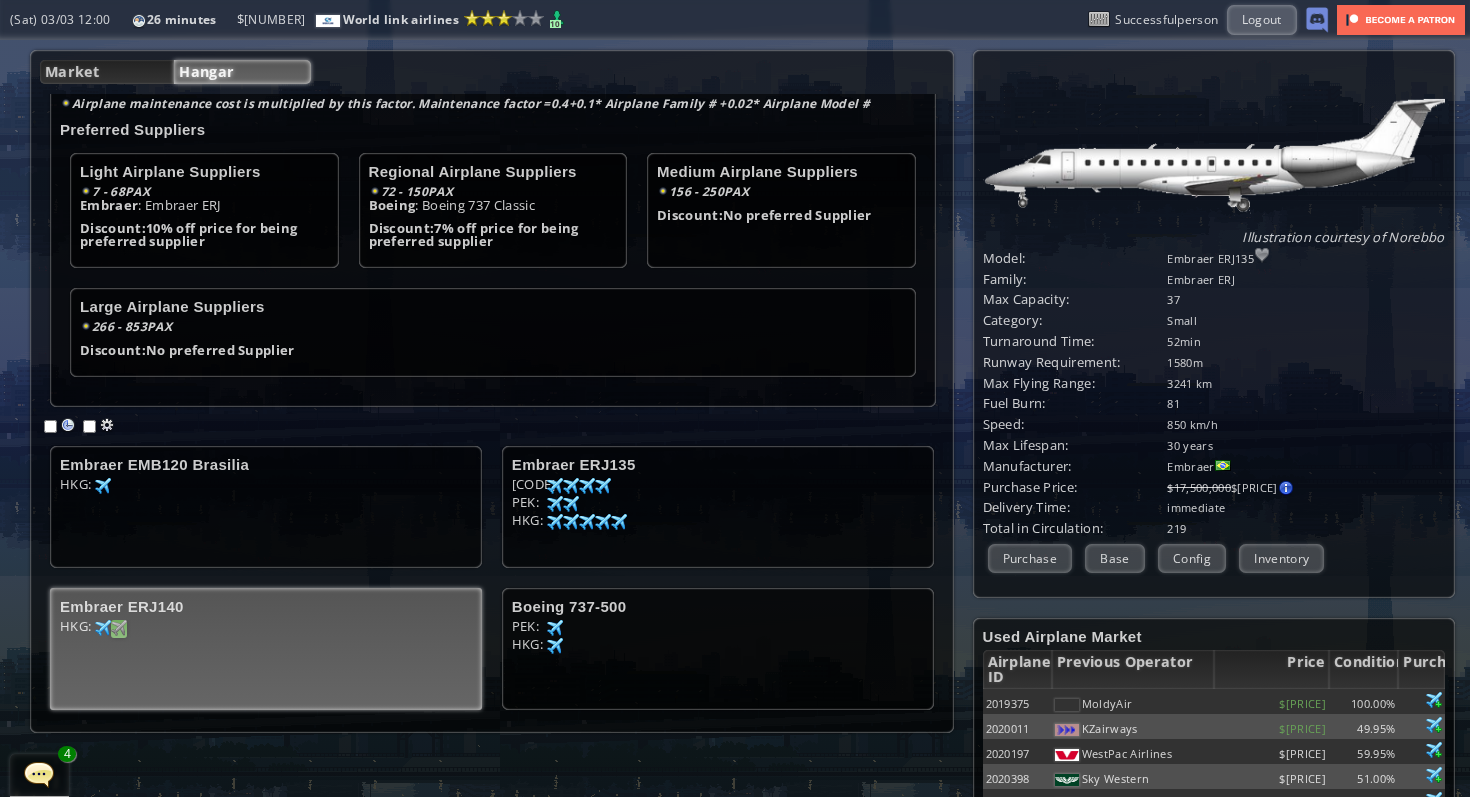 click at bounding box center (103, 486) 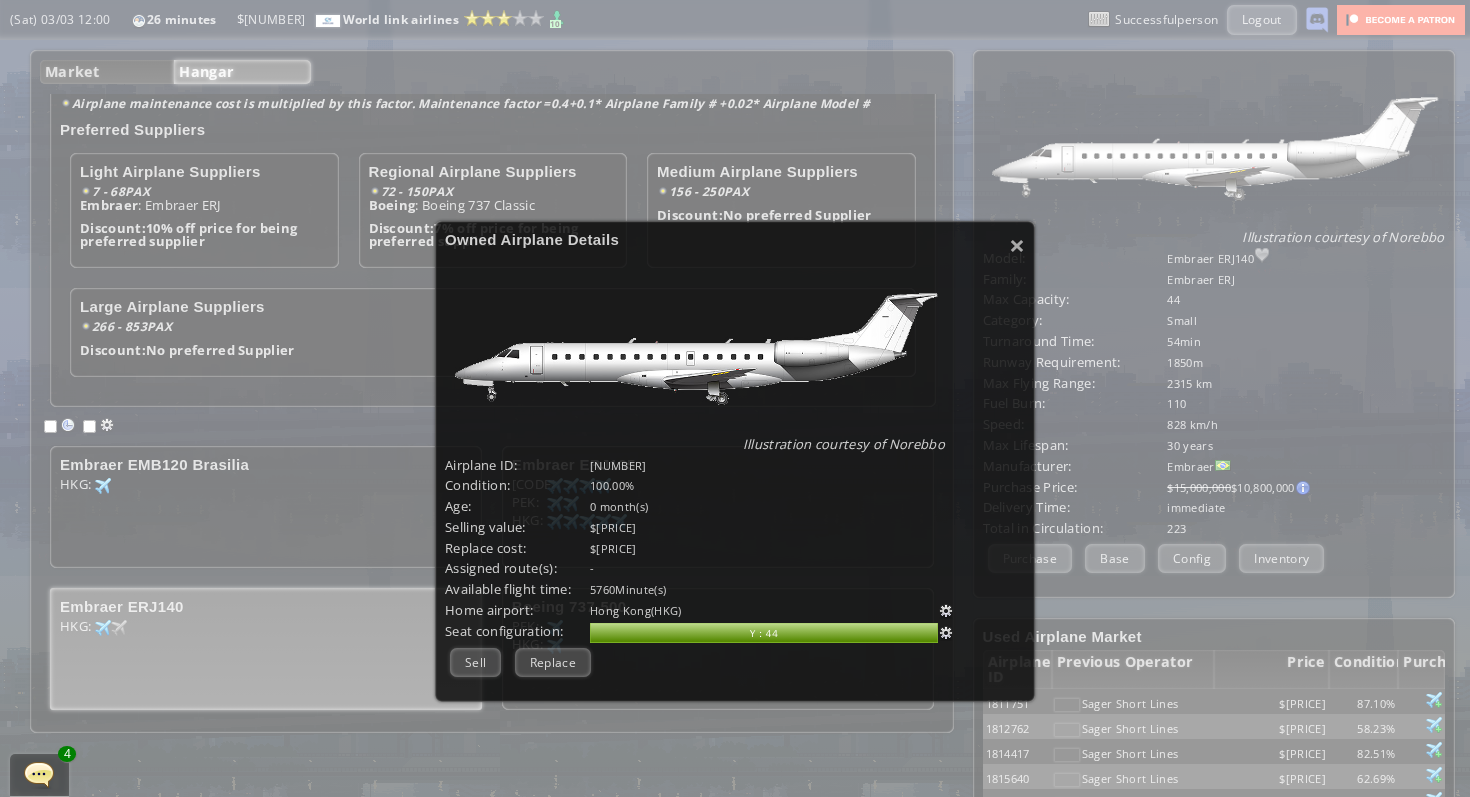 click on "**********" at bounding box center (735, 462) 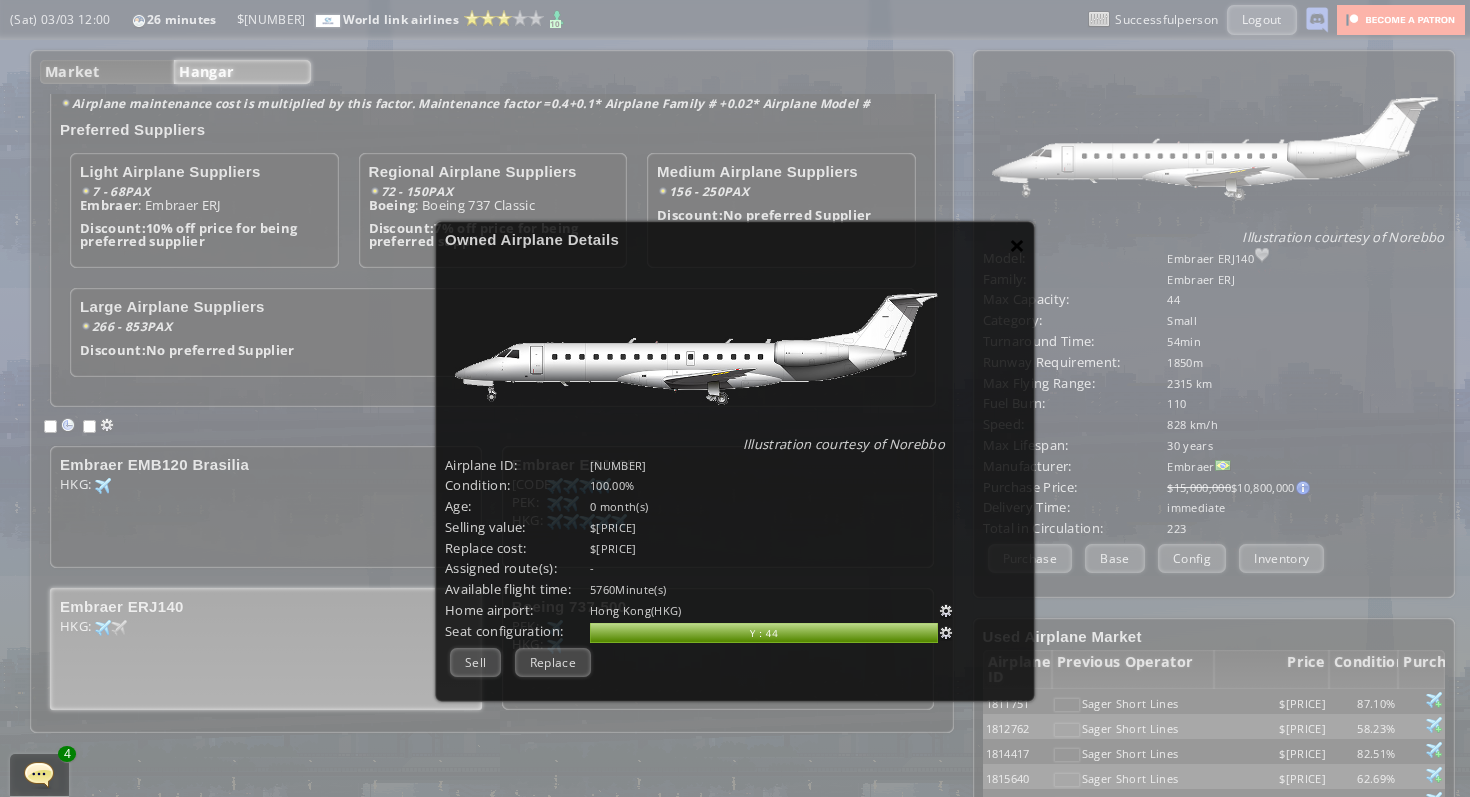 click on "×" at bounding box center [1017, 245] 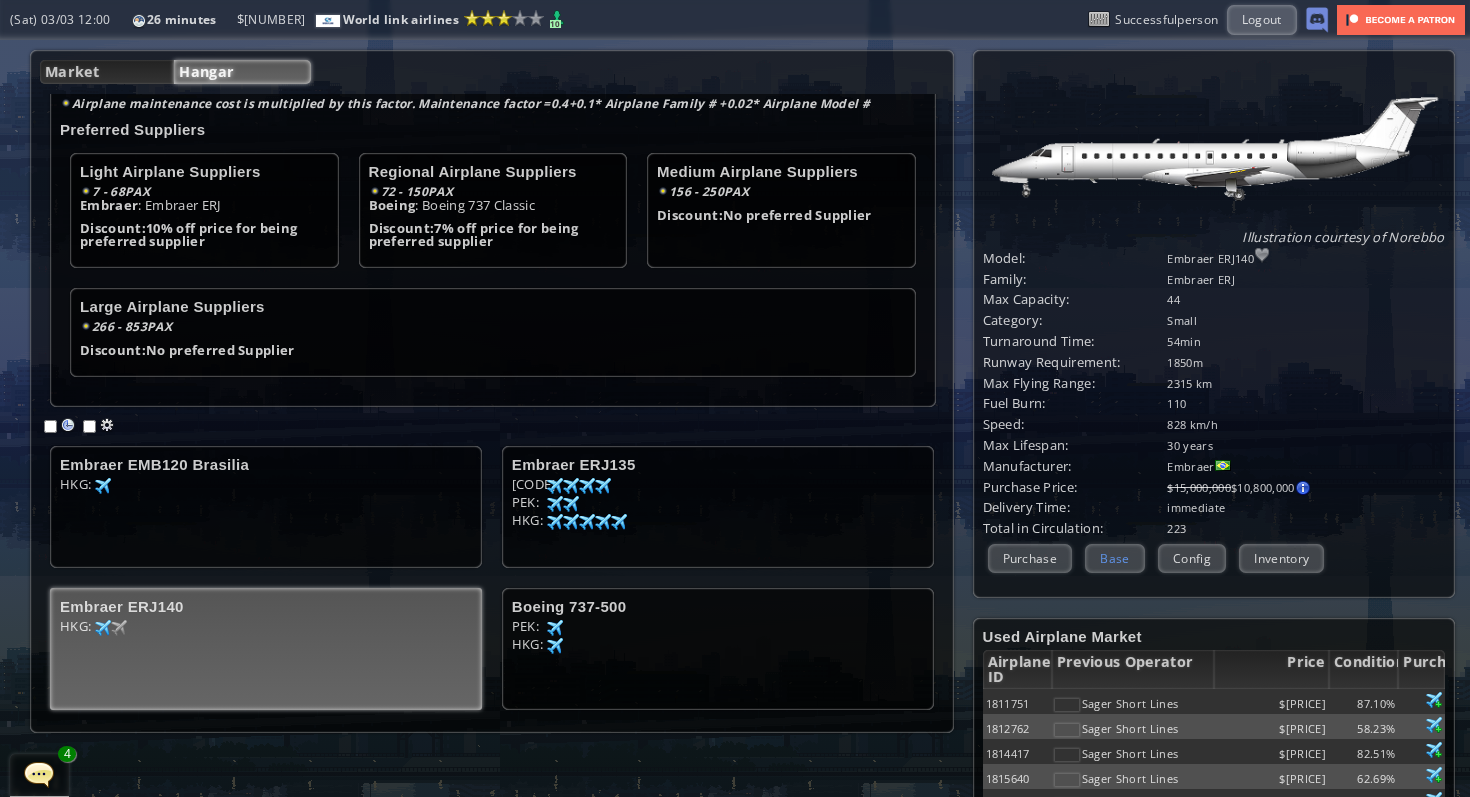 click on "Base" at bounding box center [1114, 558] 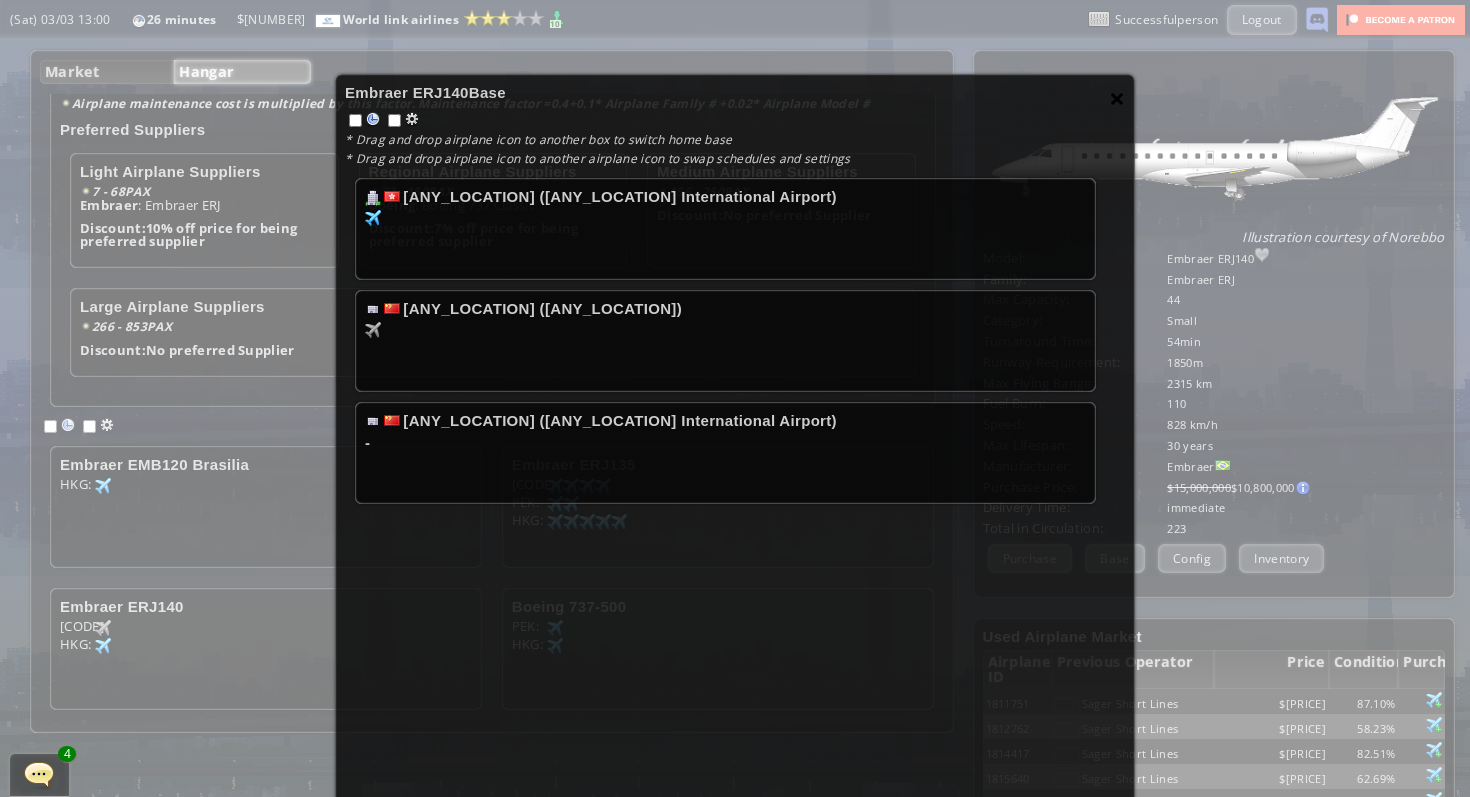 click on "×" at bounding box center (1117, 98) 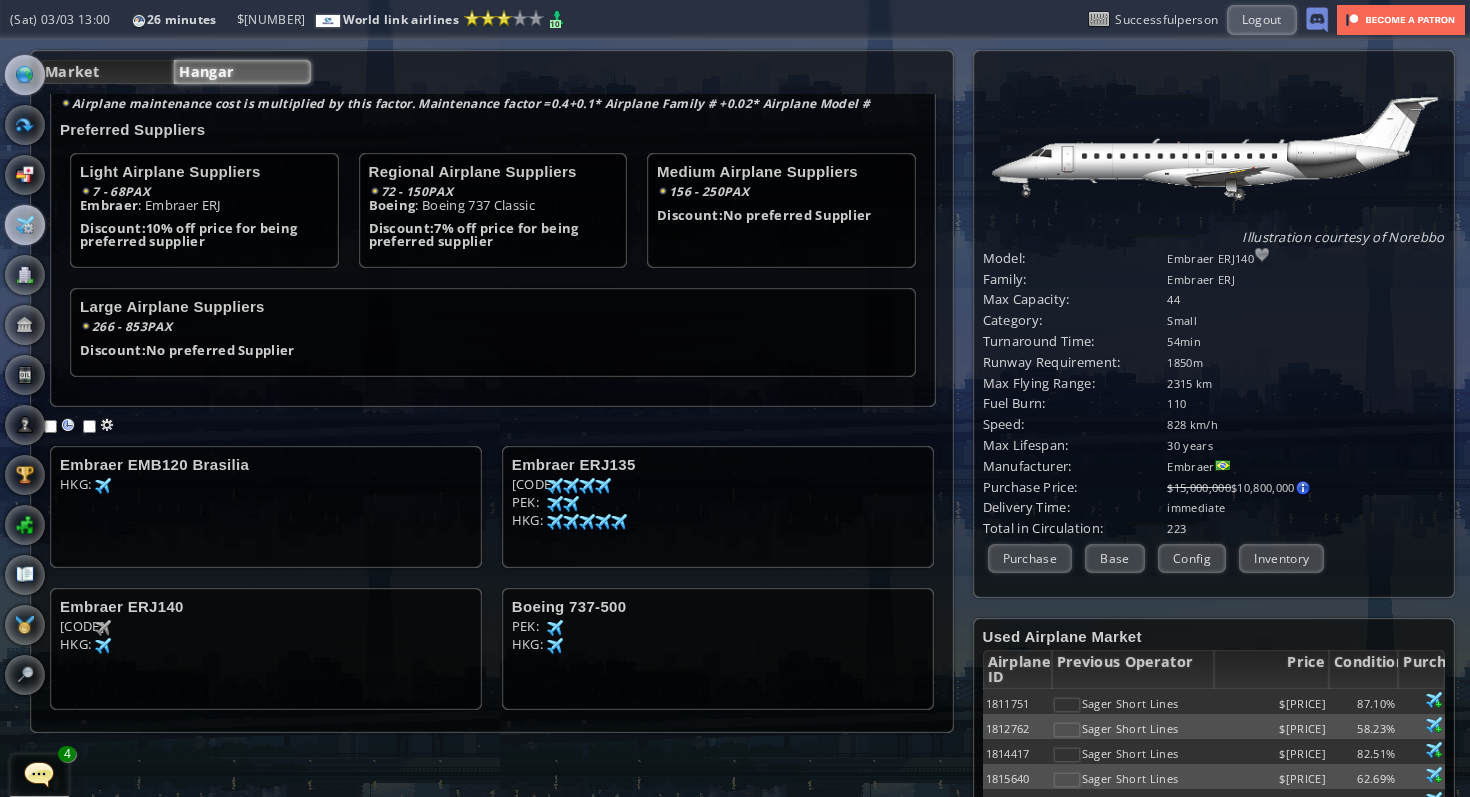 click at bounding box center [25, 75] 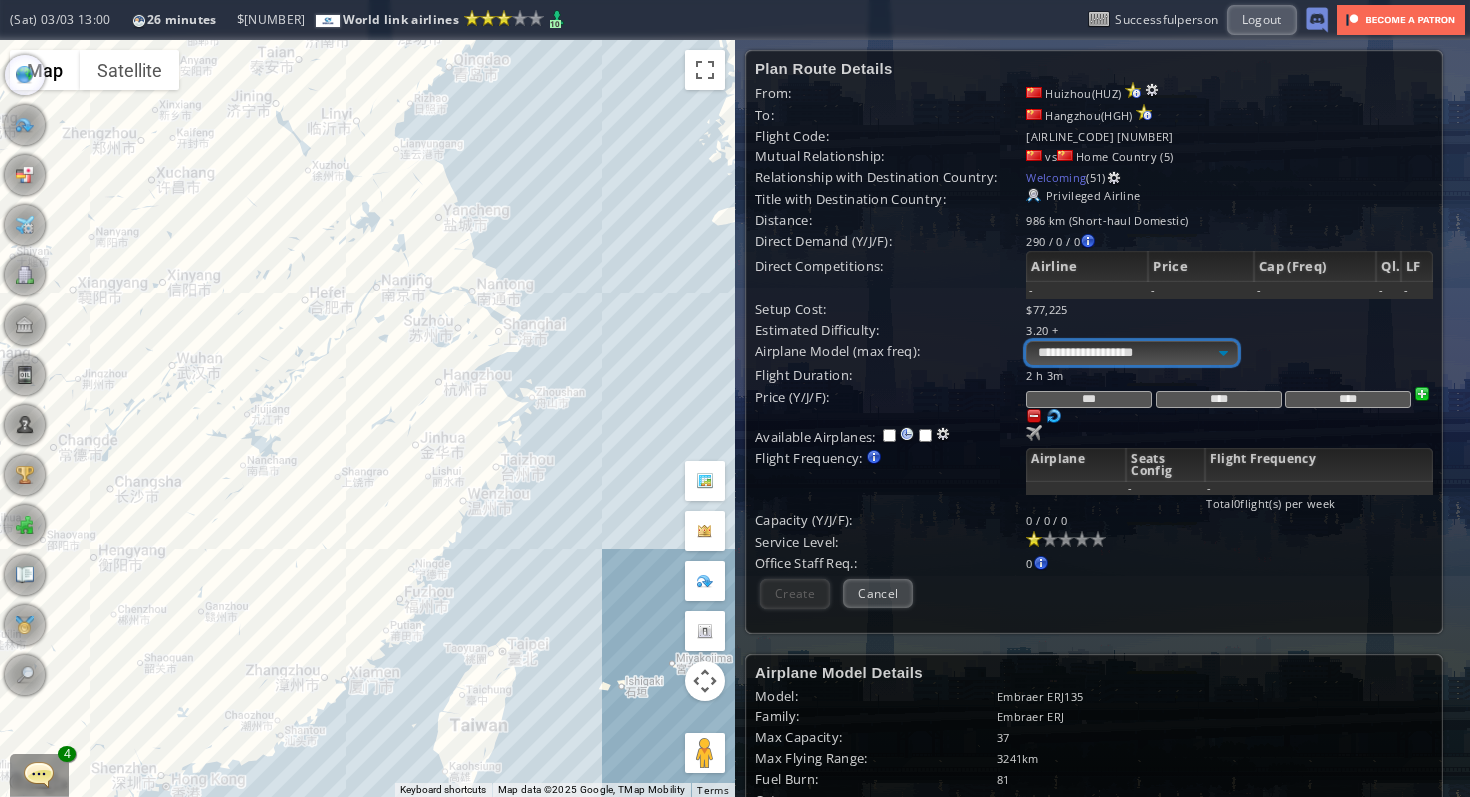 click on "**********" at bounding box center (1131, 353) 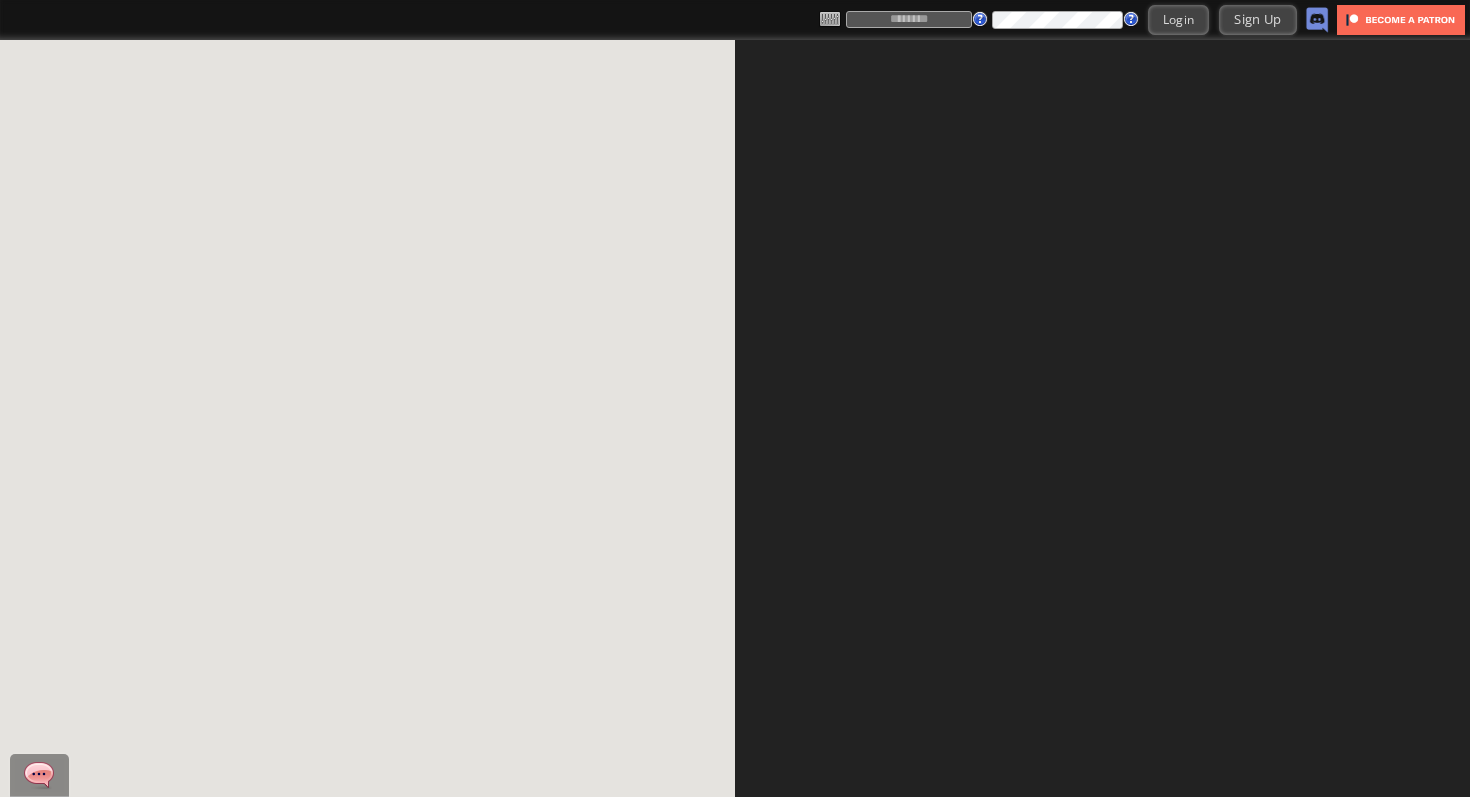 scroll, scrollTop: 0, scrollLeft: 0, axis: both 